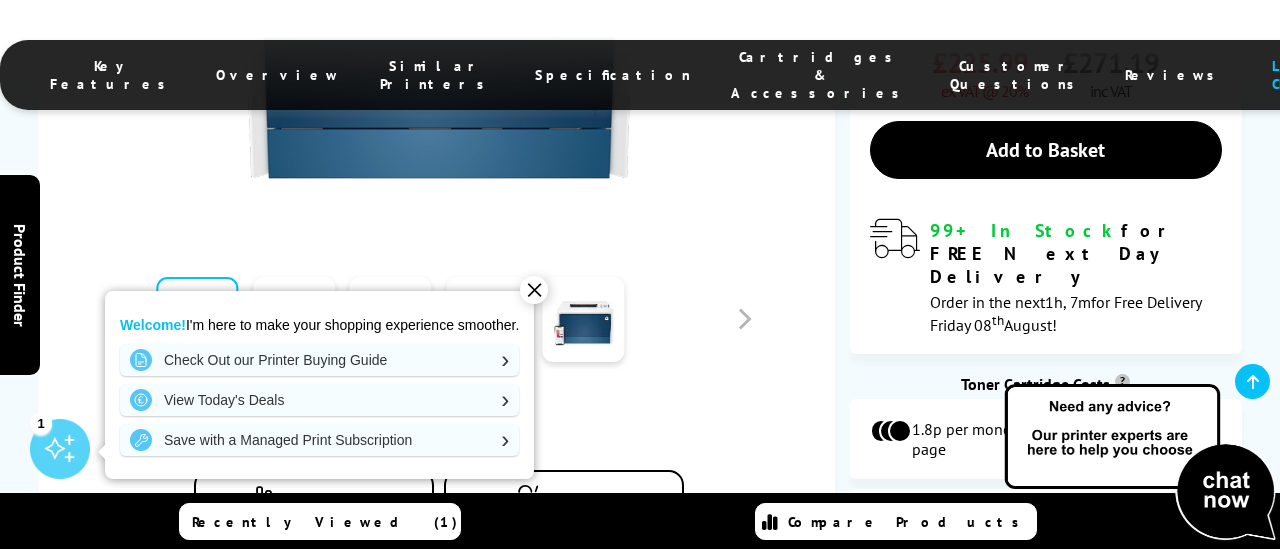 scroll, scrollTop: 840, scrollLeft: 0, axis: vertical 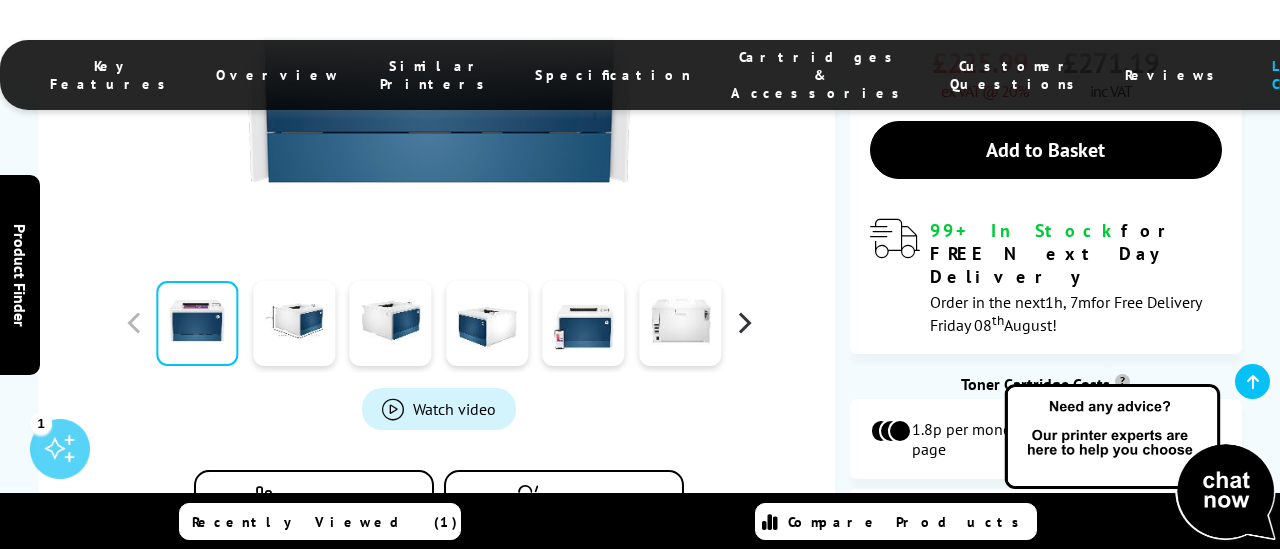 click at bounding box center (744, 323) 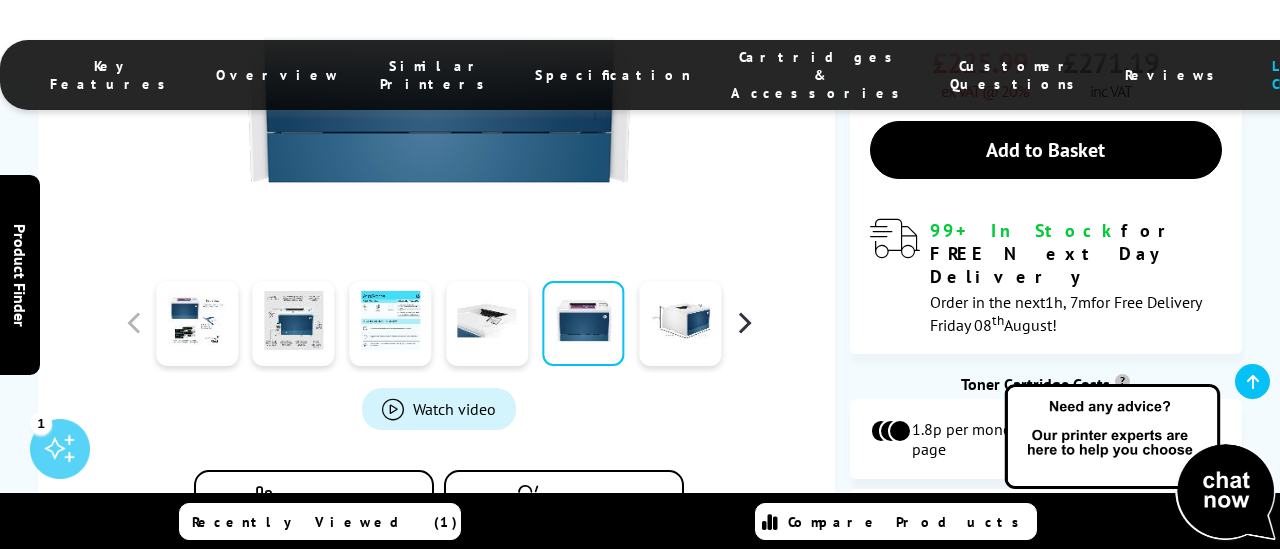 click at bounding box center (744, 323) 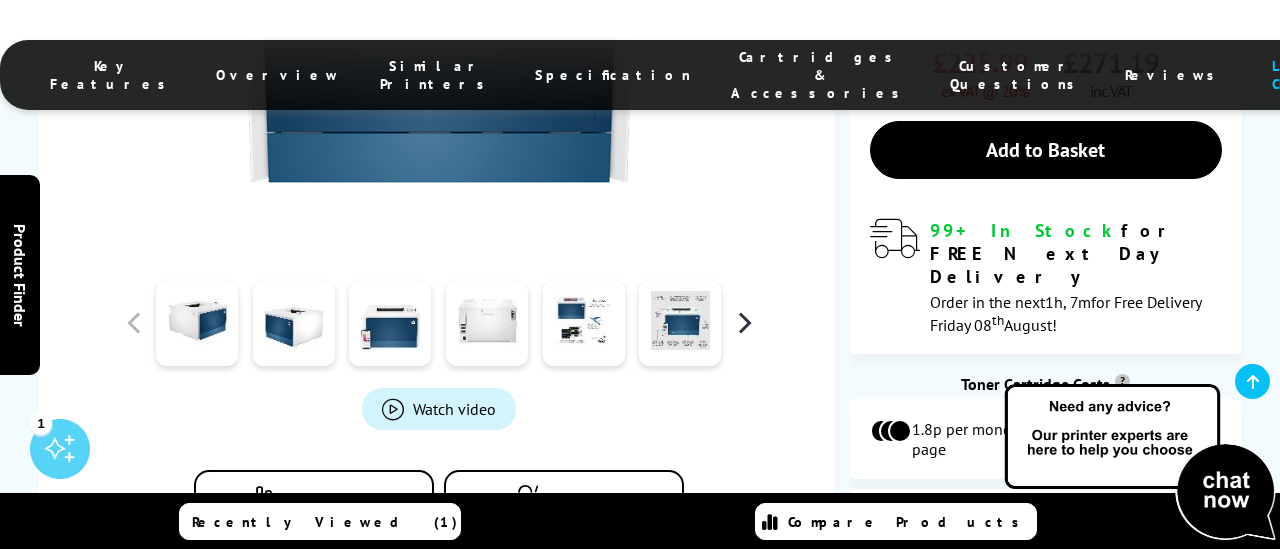 click at bounding box center (744, 323) 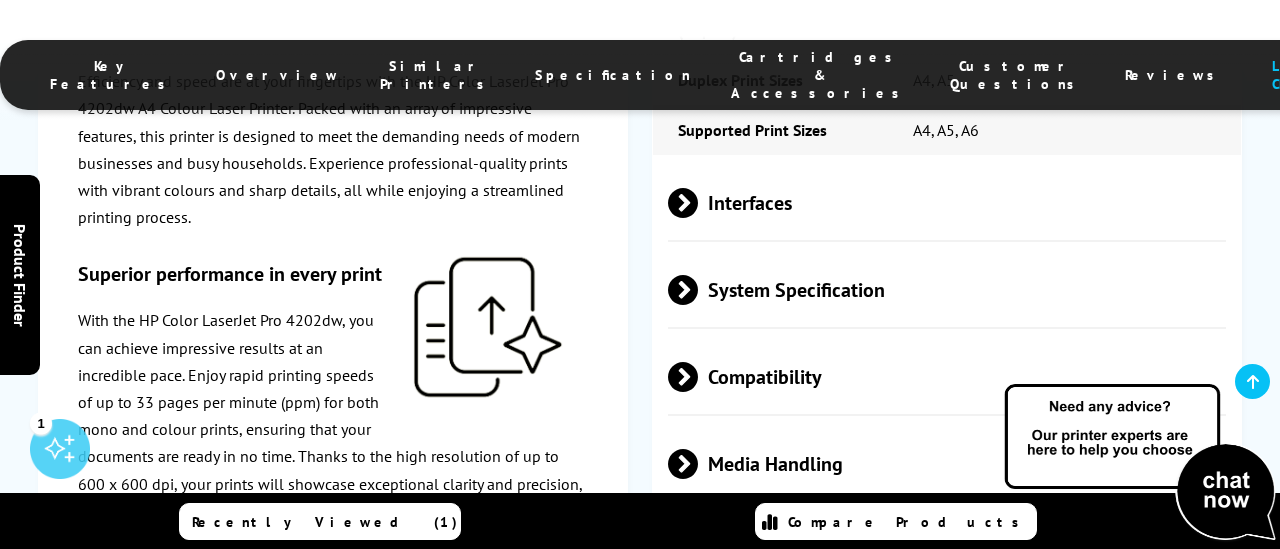 scroll, scrollTop: 4086, scrollLeft: 0, axis: vertical 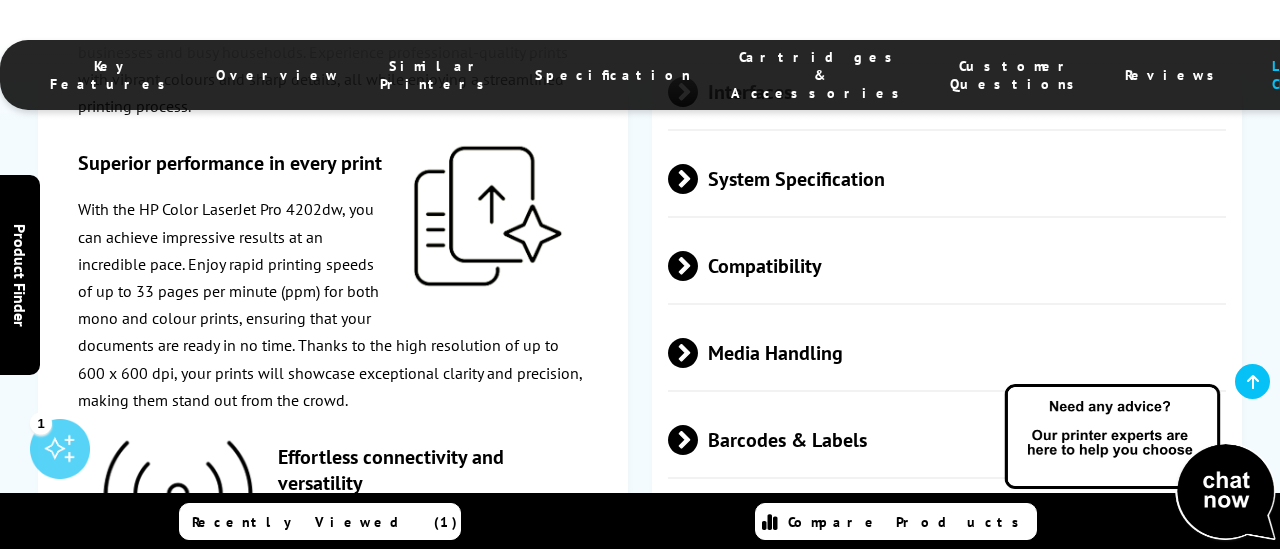 click on "Media Handling" at bounding box center [947, 352] 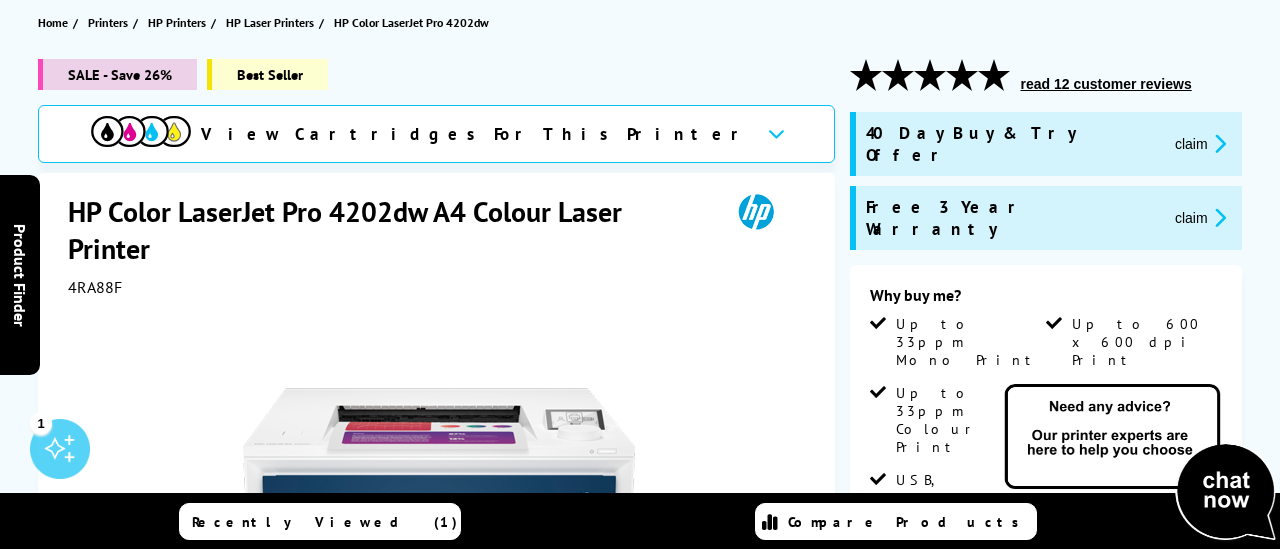 scroll, scrollTop: 0, scrollLeft: 0, axis: both 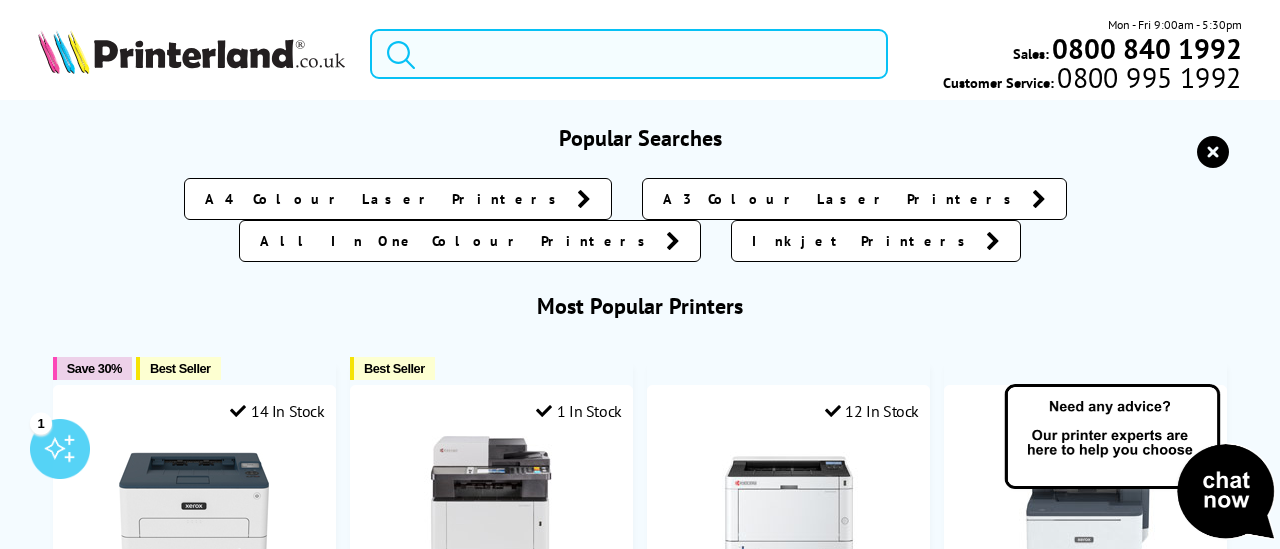click at bounding box center (629, 54) 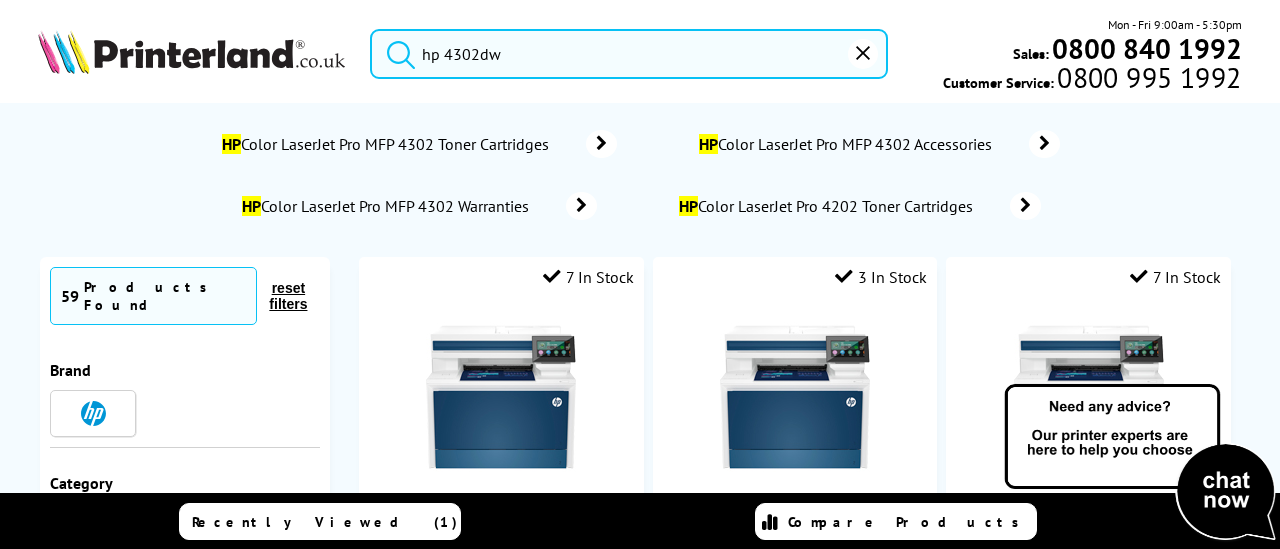 type on "hp 4302dw" 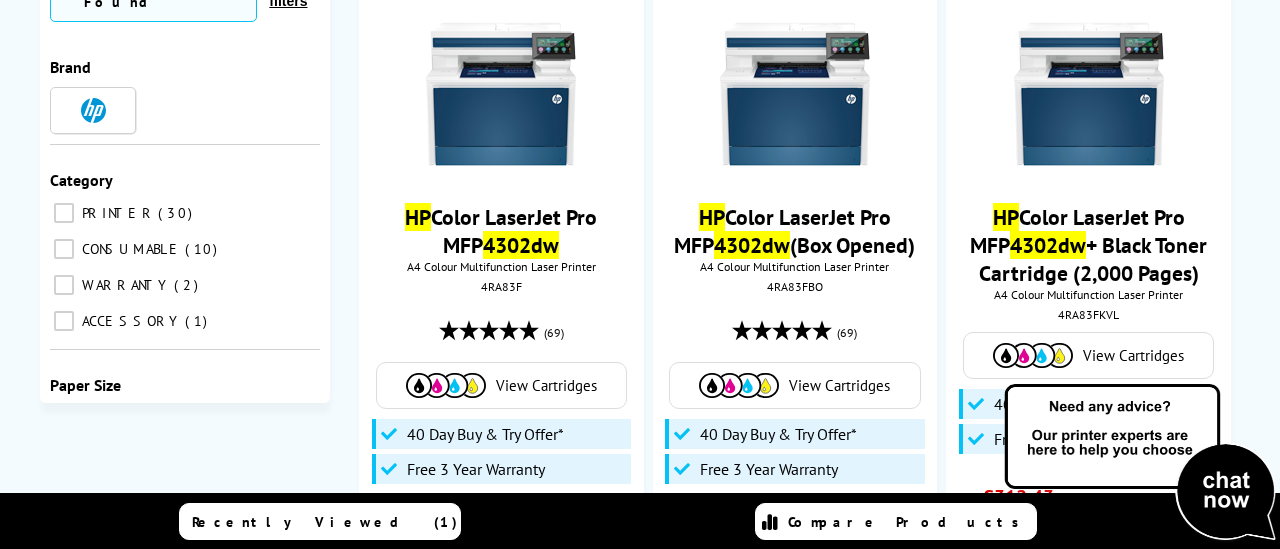 scroll, scrollTop: 354, scrollLeft: 0, axis: vertical 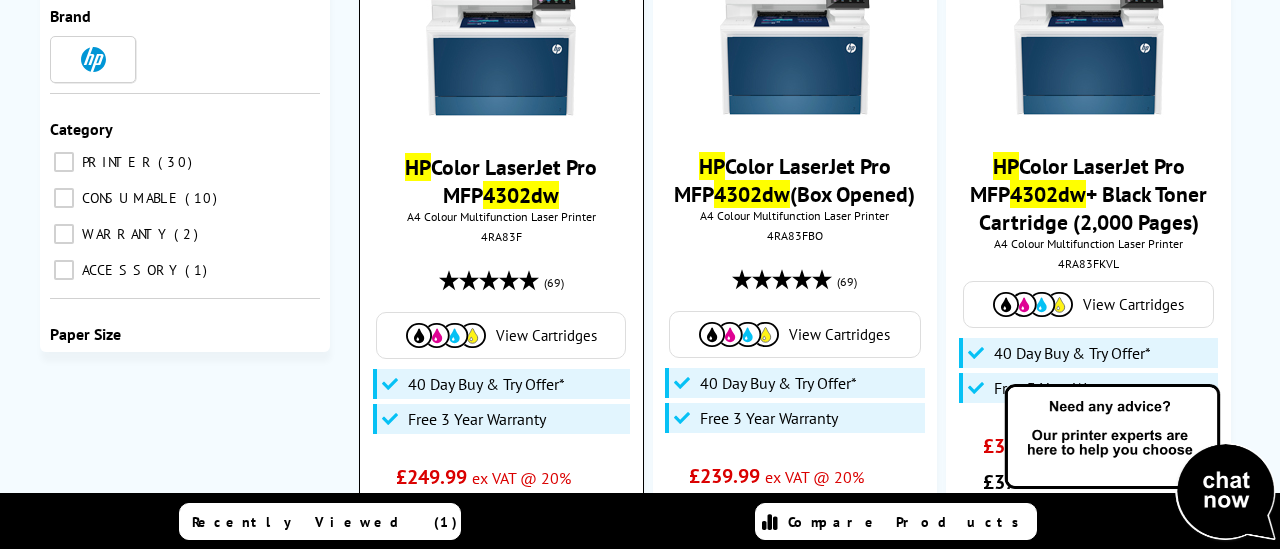 click on "HP Color LaserJet Pro MFP 4302dw" at bounding box center (501, 181) 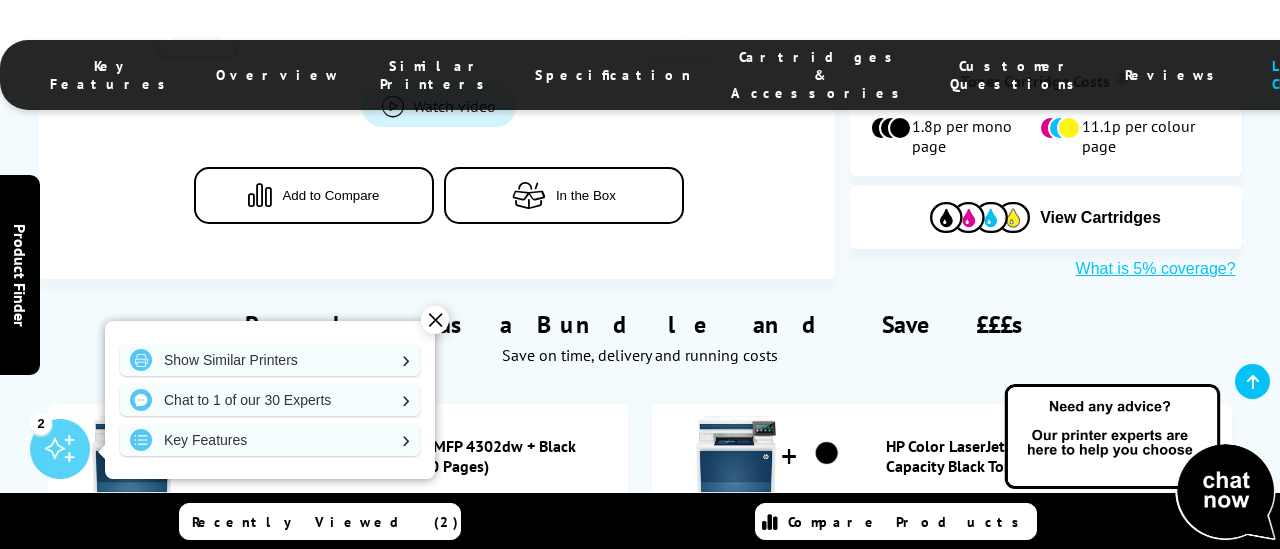 scroll, scrollTop: 0, scrollLeft: 0, axis: both 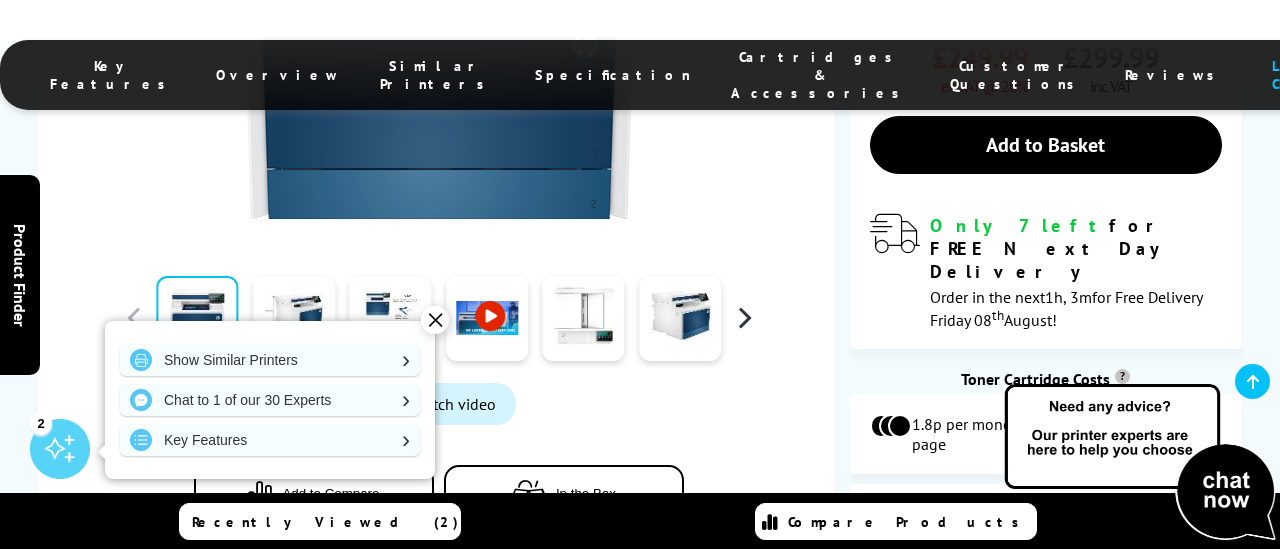 click at bounding box center [744, 318] 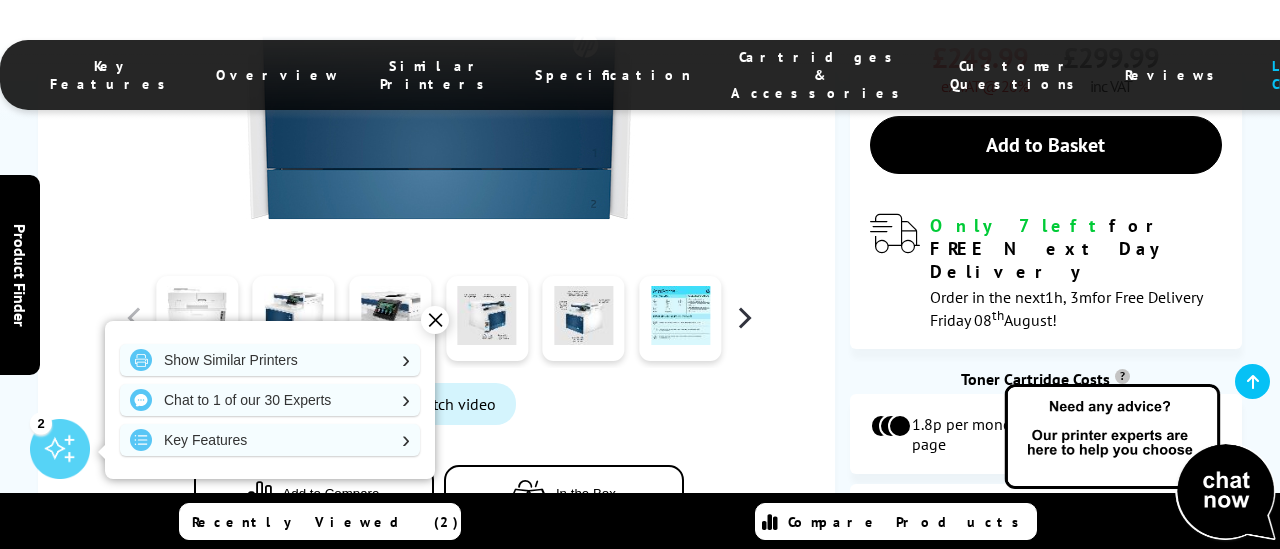 click at bounding box center (744, 318) 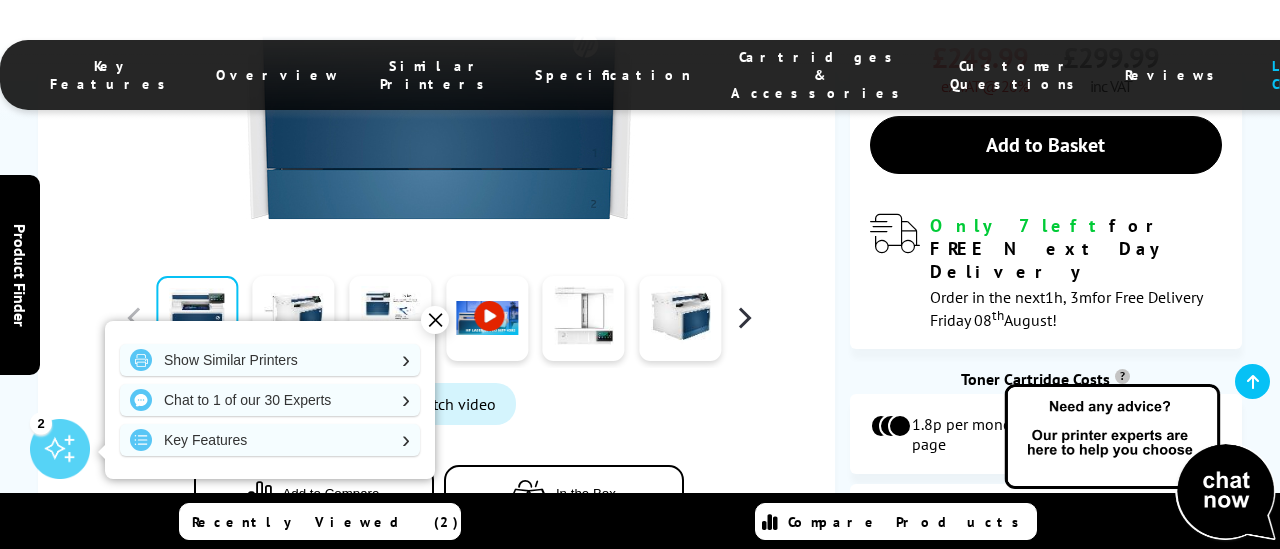 click at bounding box center (744, 318) 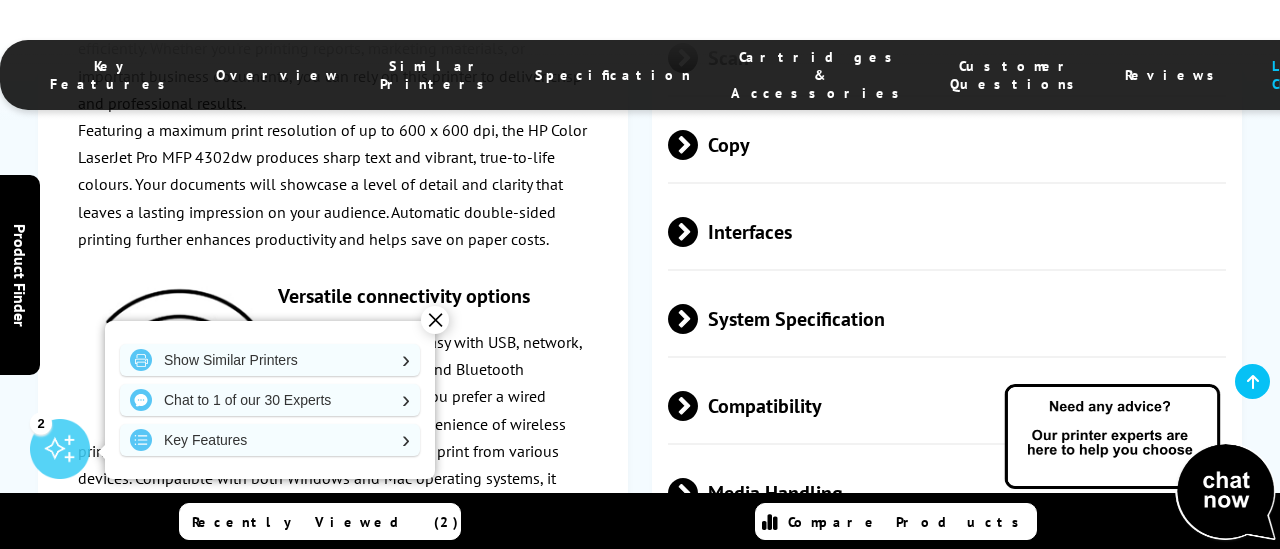 scroll, scrollTop: 4522, scrollLeft: 0, axis: vertical 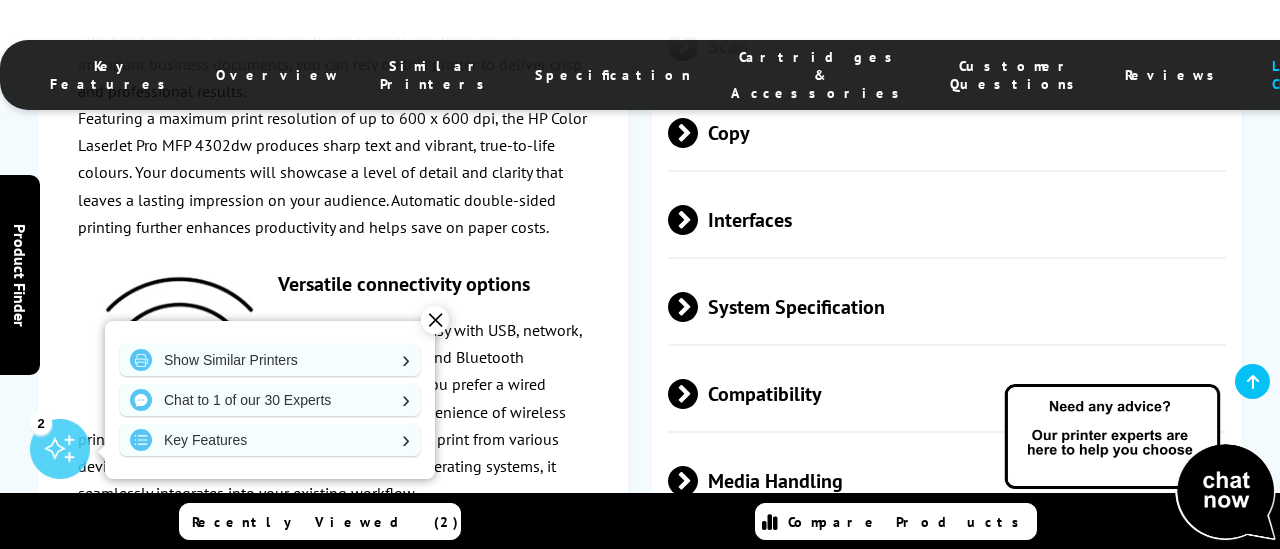 click on "Media Handling" at bounding box center [947, 480] 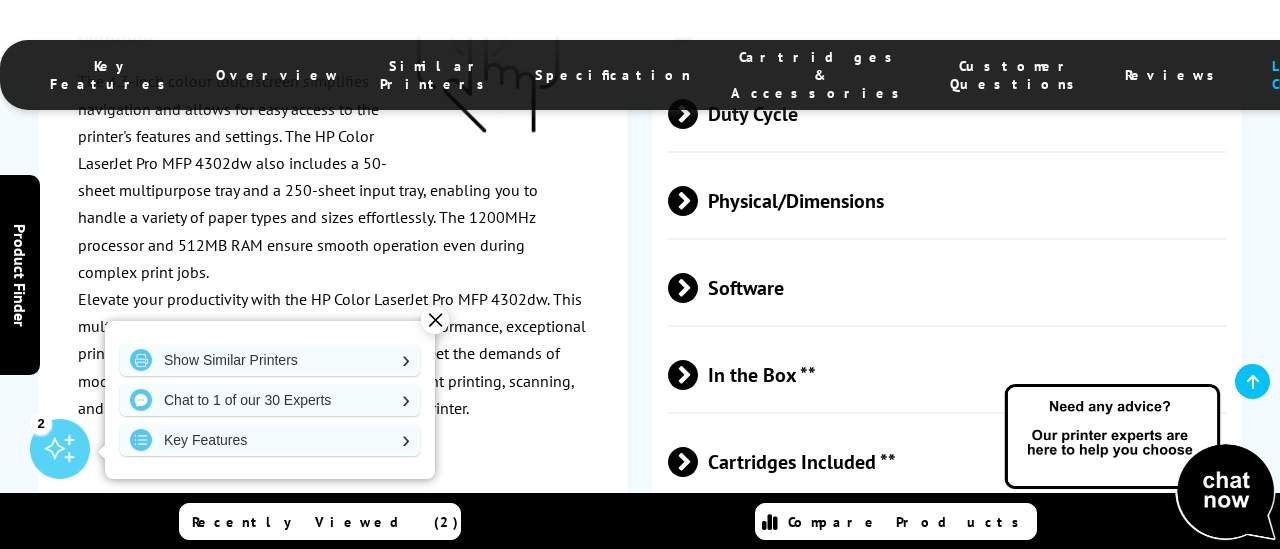 scroll, scrollTop: 5954, scrollLeft: 0, axis: vertical 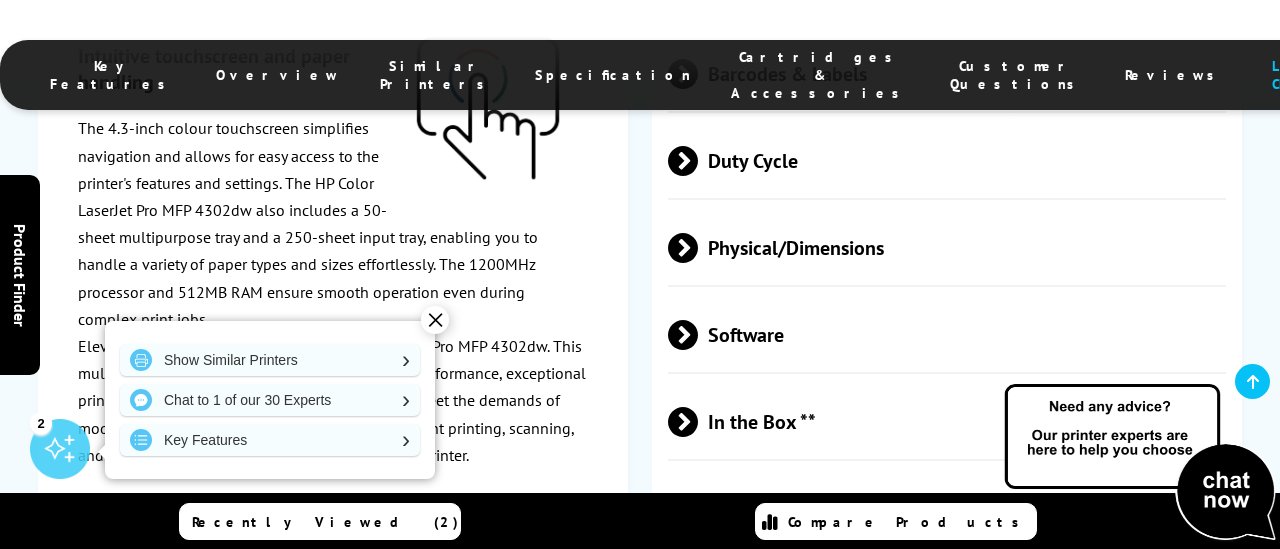 click on "Cartridges Included **" at bounding box center (947, 508) 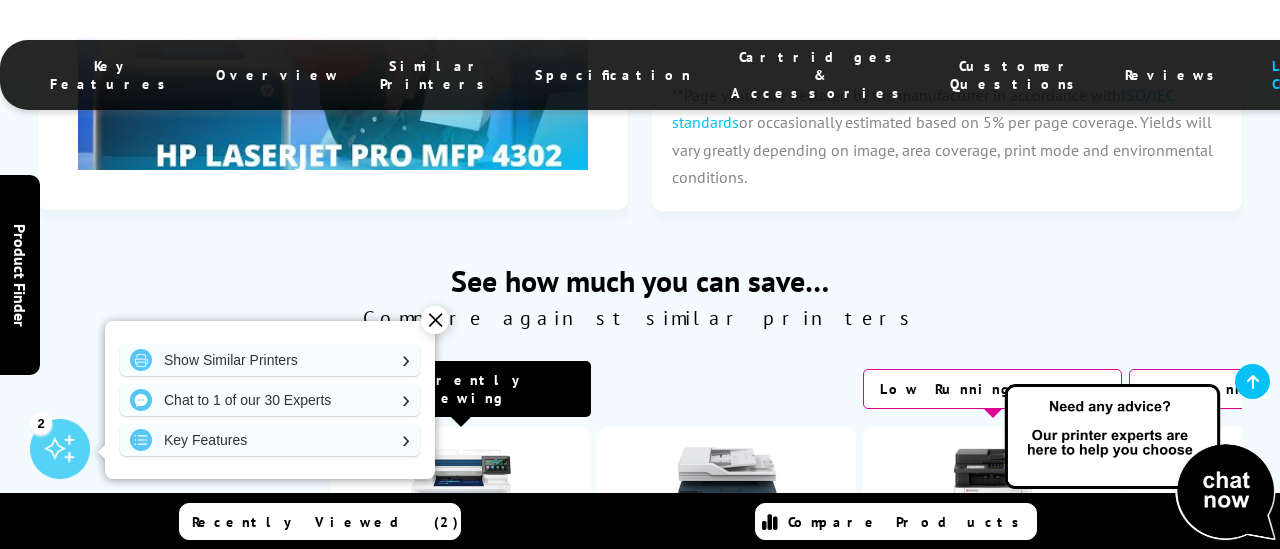 scroll, scrollTop: 6855, scrollLeft: 0, axis: vertical 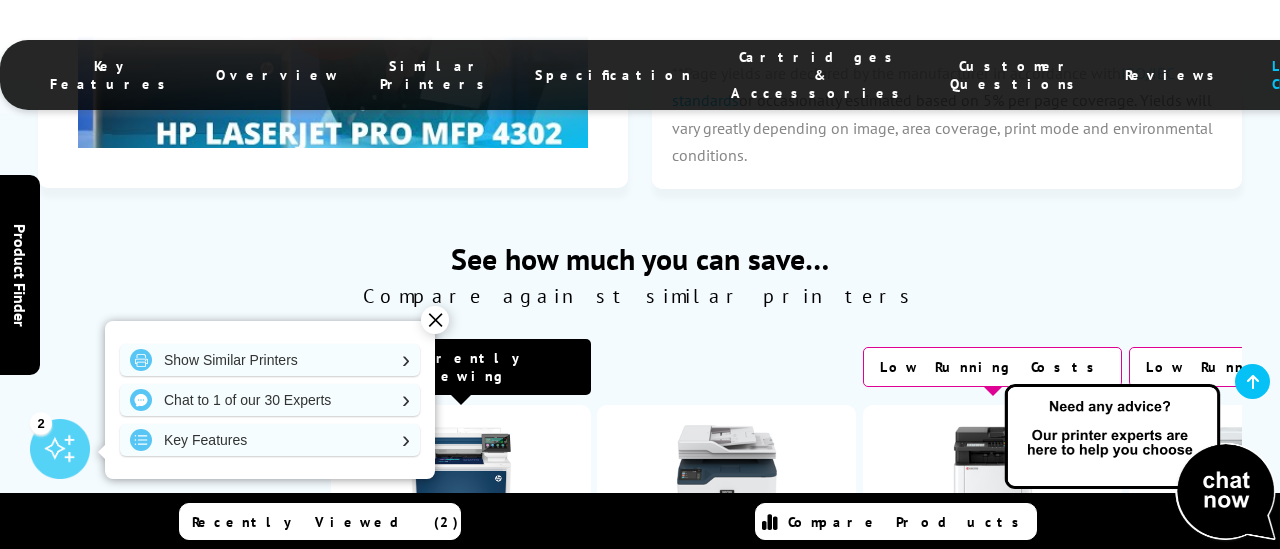 click on "✕" at bounding box center [435, 320] 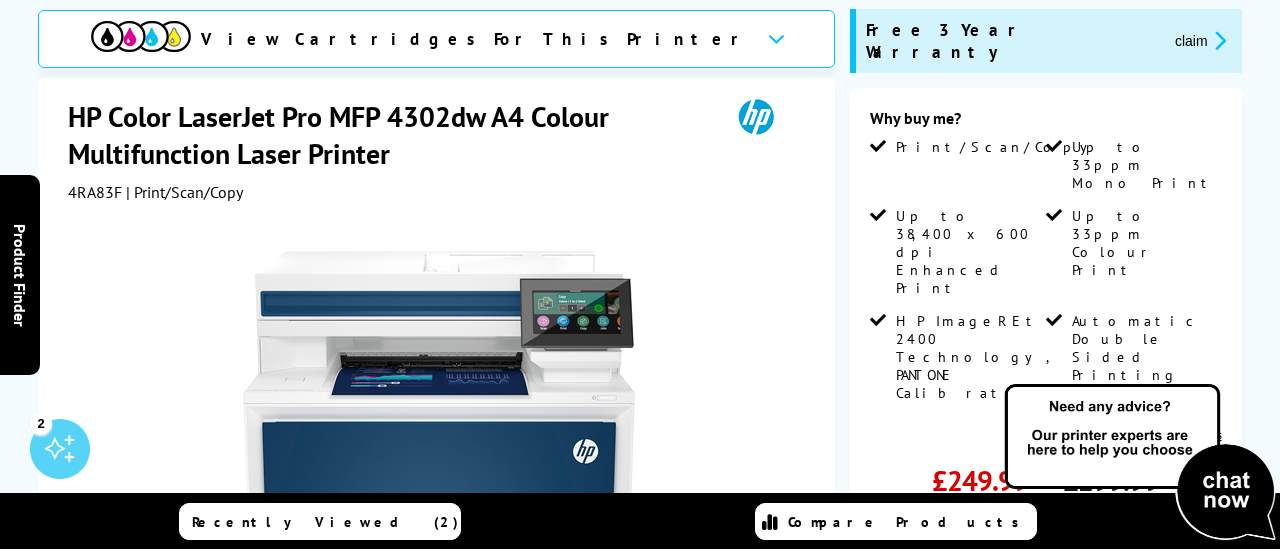 scroll, scrollTop: 0, scrollLeft: 0, axis: both 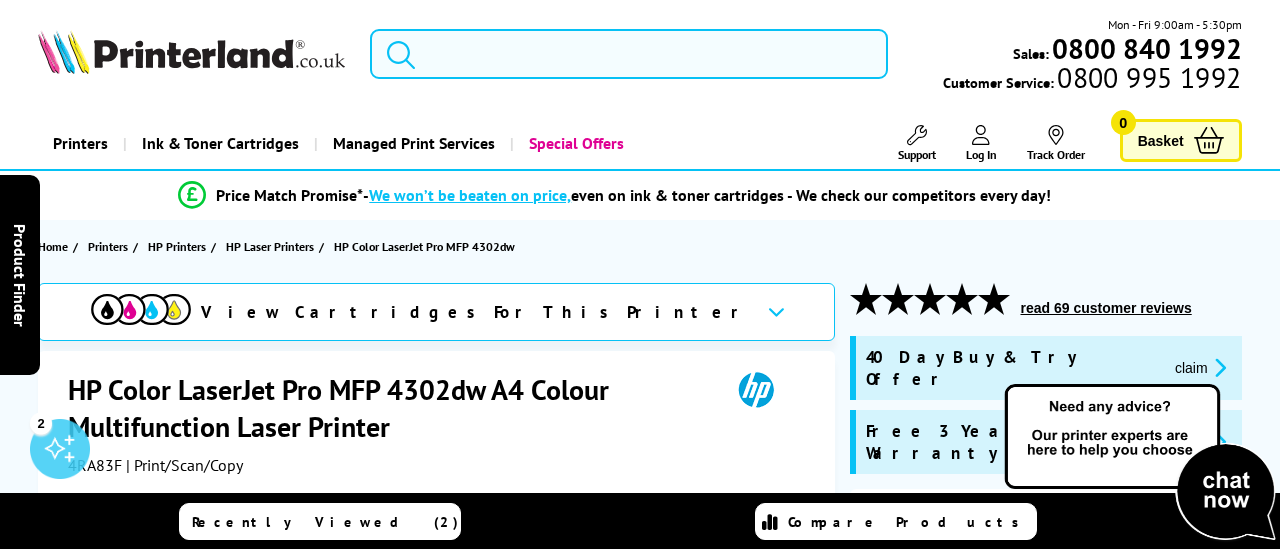 click at bounding box center [629, 54] 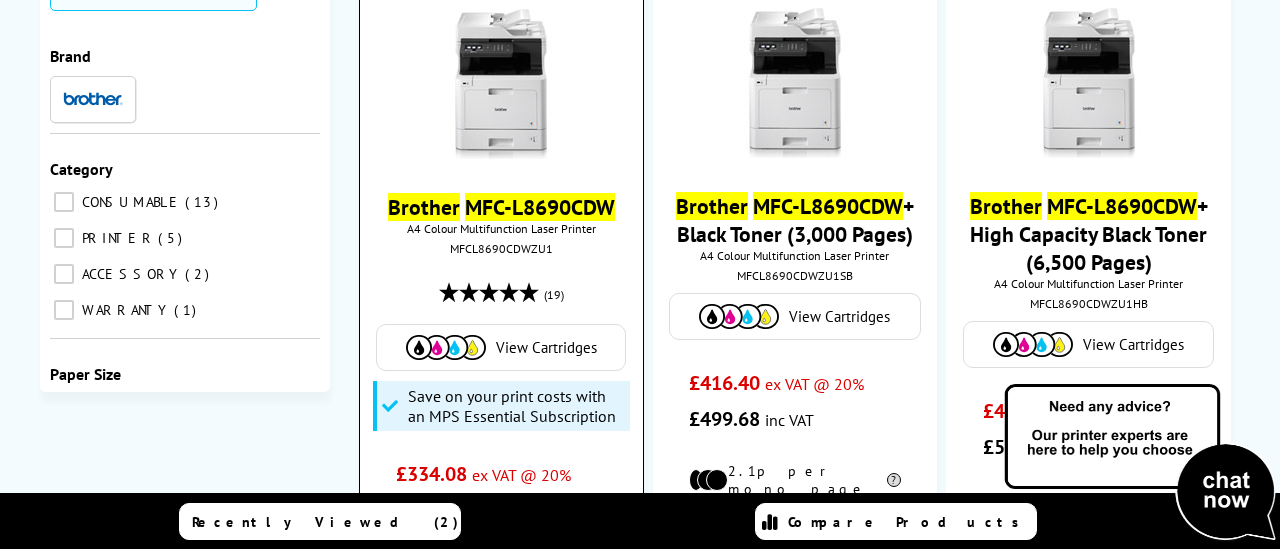 scroll, scrollTop: 295, scrollLeft: 0, axis: vertical 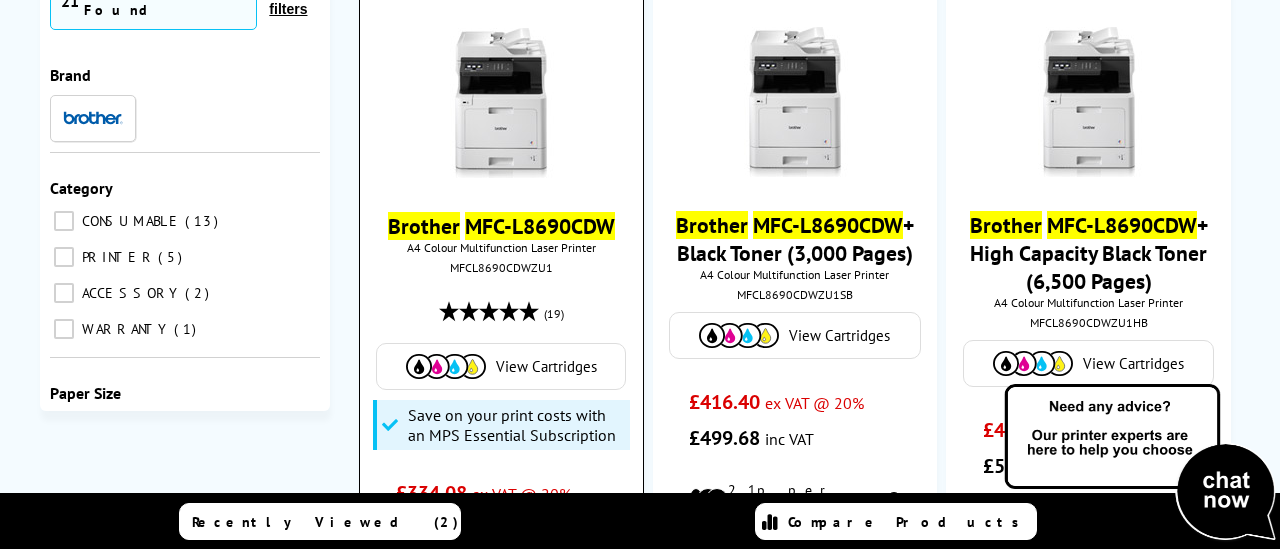 type on "brother mfcl8690cdw" 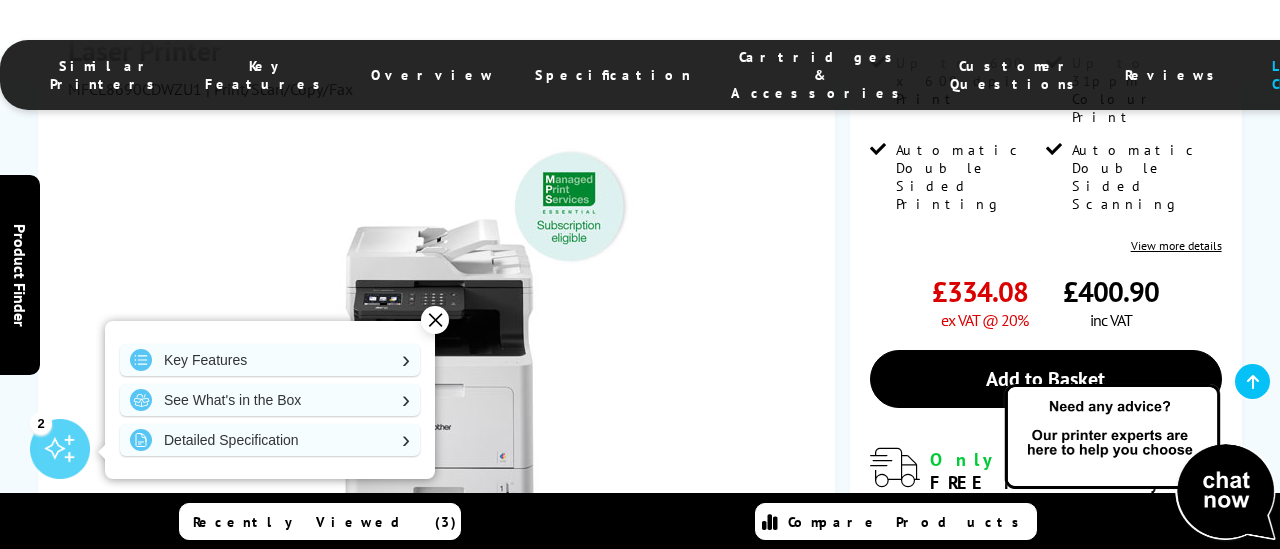 scroll, scrollTop: 591, scrollLeft: 0, axis: vertical 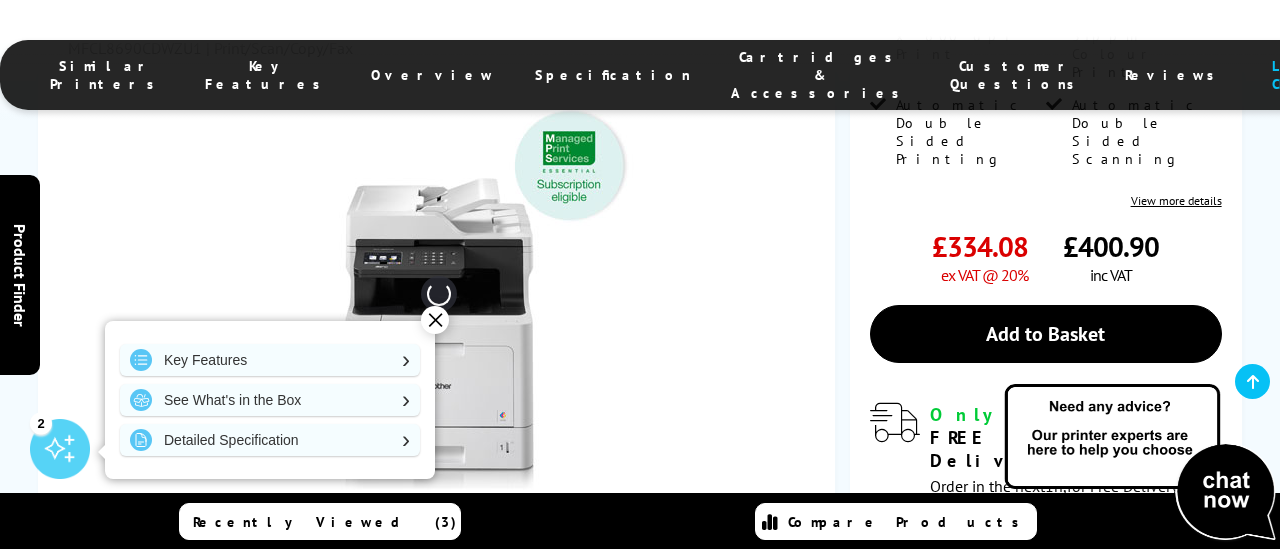 click on "✕" at bounding box center (435, 320) 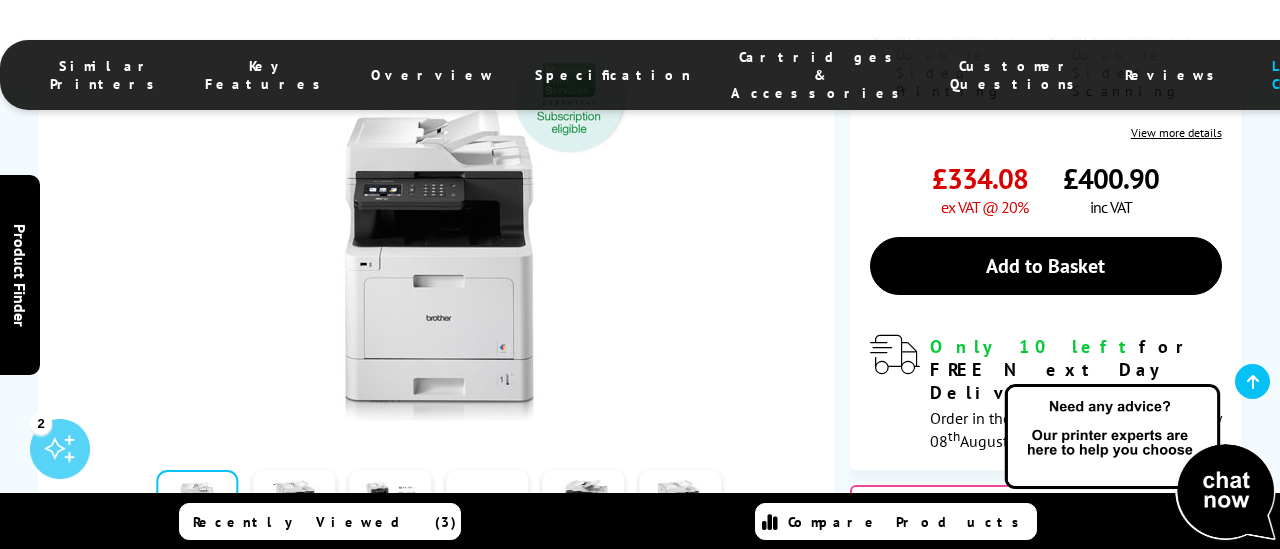 scroll, scrollTop: 662, scrollLeft: 0, axis: vertical 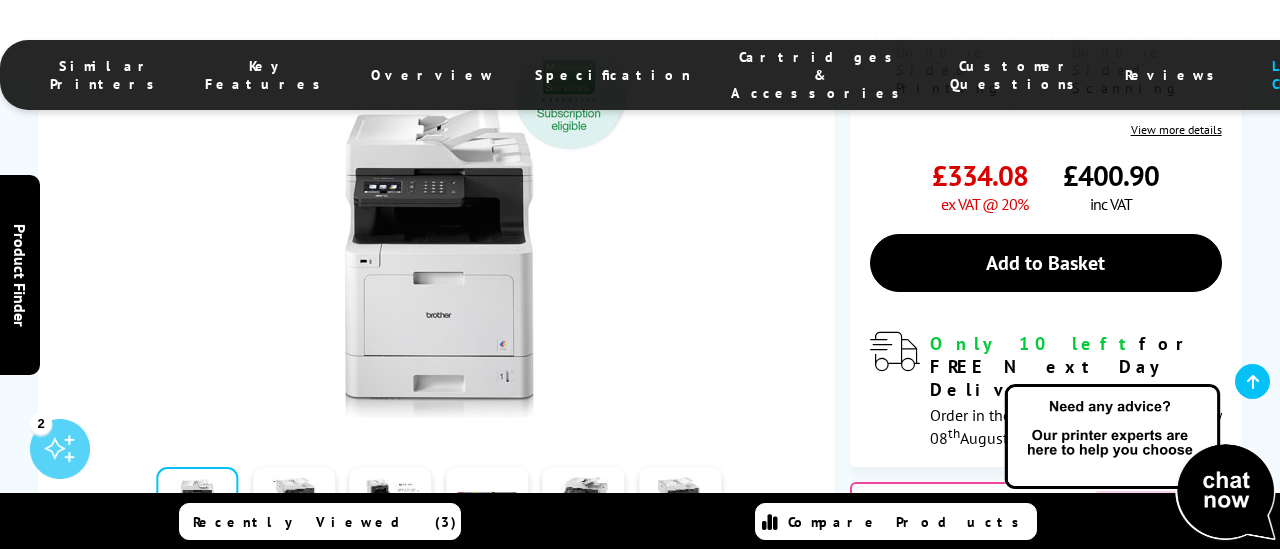 click at bounding box center [744, 509] 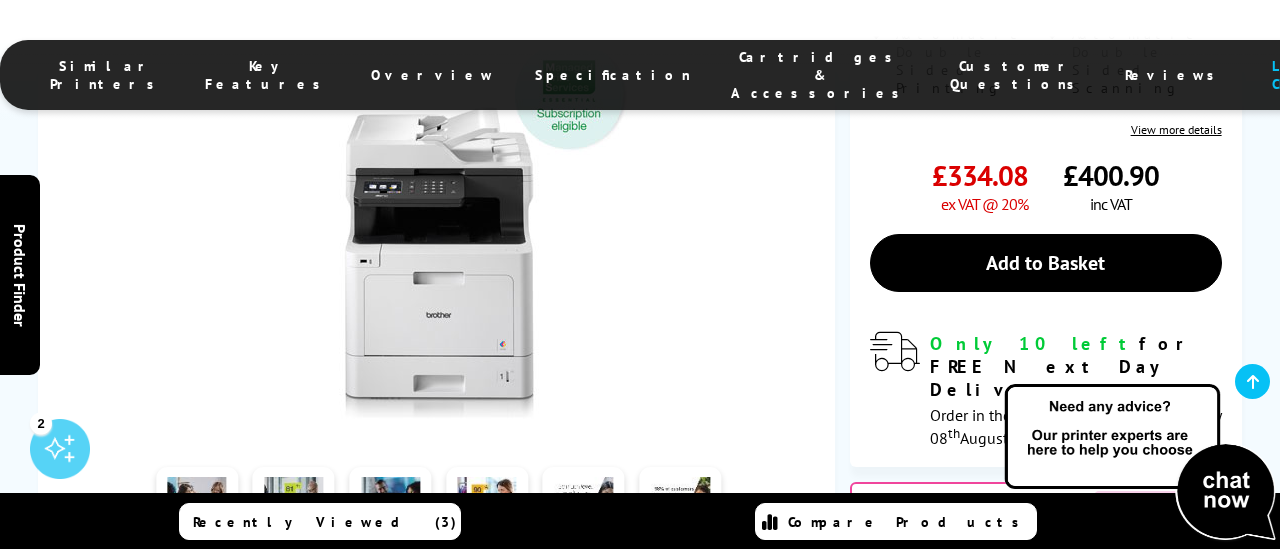 click at bounding box center (744, 509) 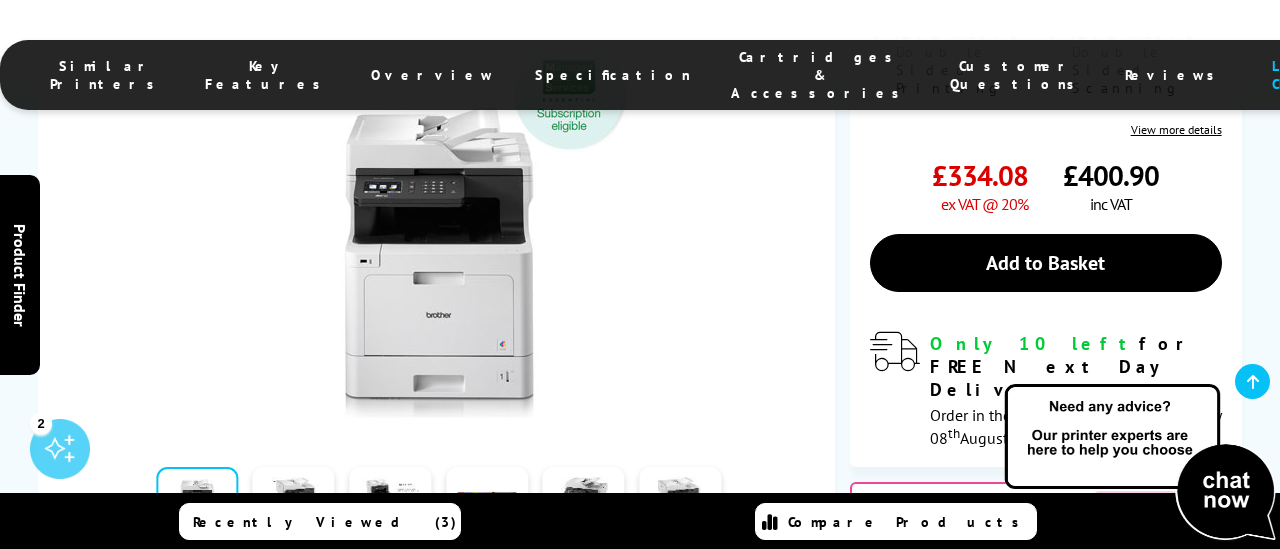 click at bounding box center (744, 509) 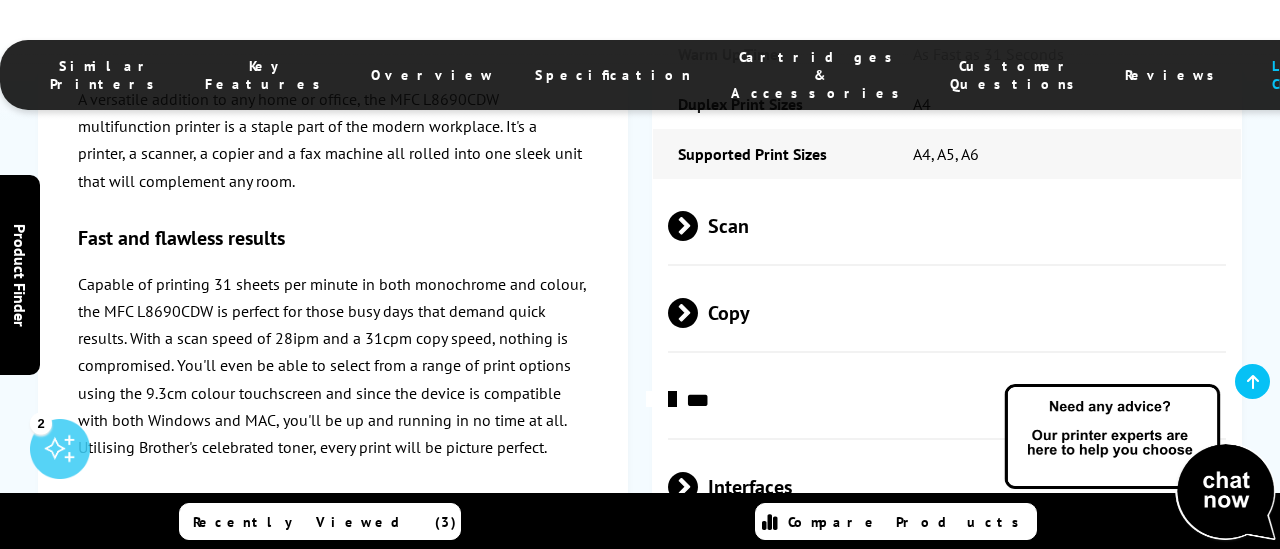 scroll, scrollTop: 5606, scrollLeft: 0, axis: vertical 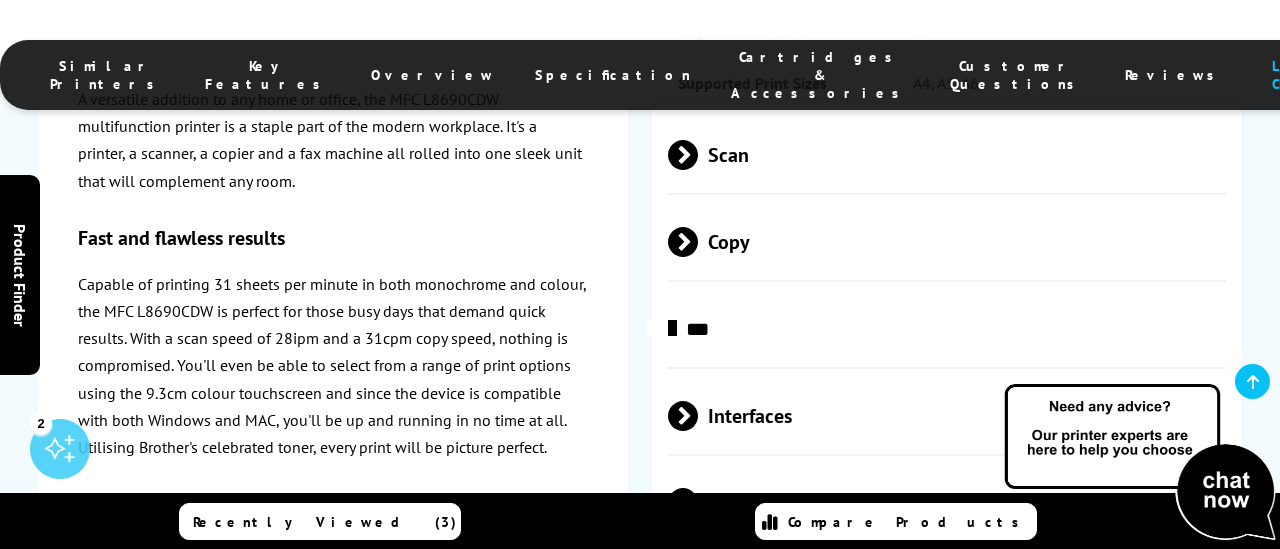 click on "Media Handling" at bounding box center [947, 677] 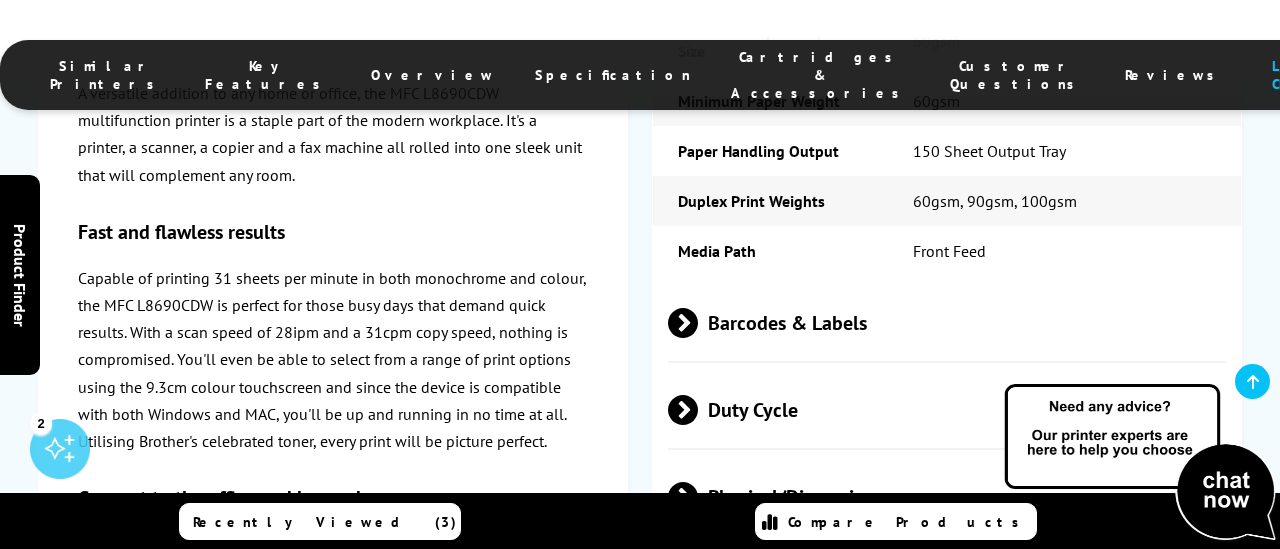 scroll, scrollTop: 6908, scrollLeft: 0, axis: vertical 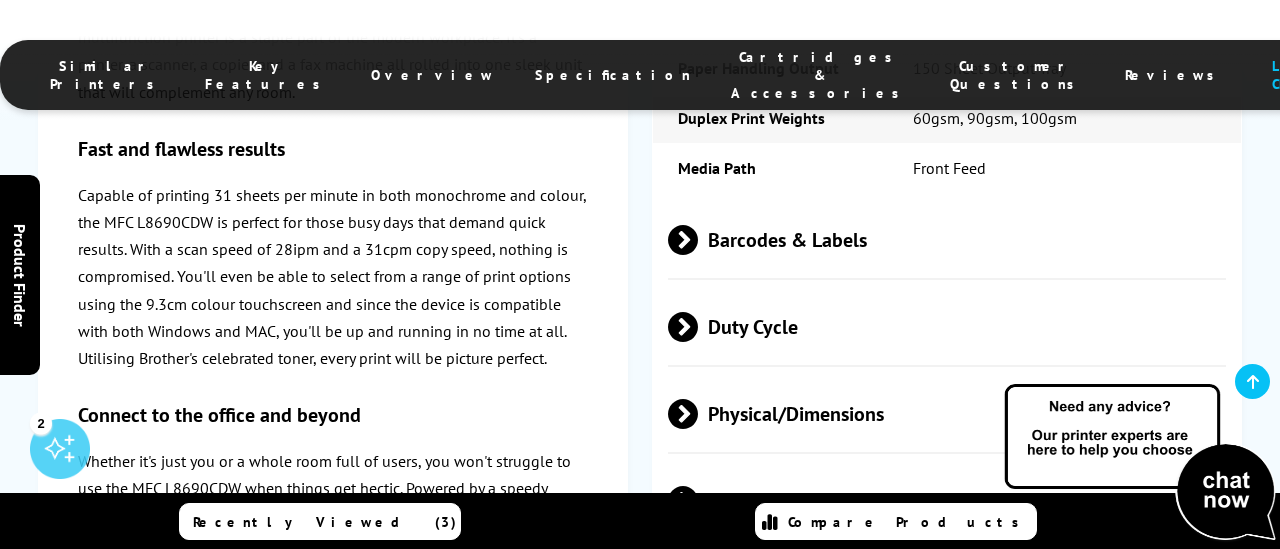click on "In the Box **" at bounding box center [947, 588] 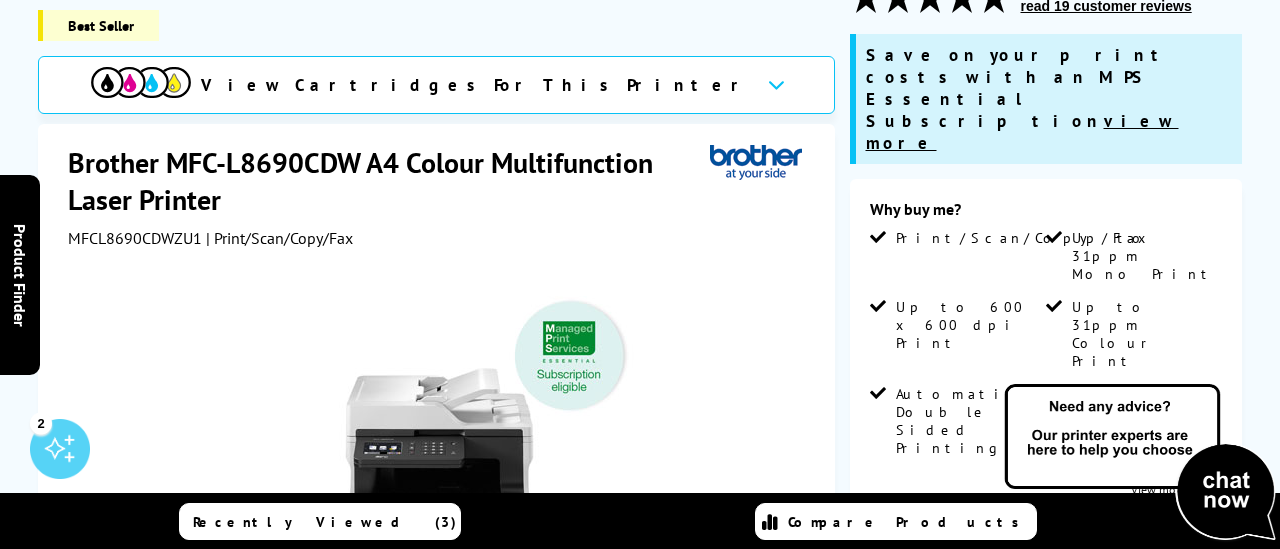 scroll, scrollTop: 0, scrollLeft: 0, axis: both 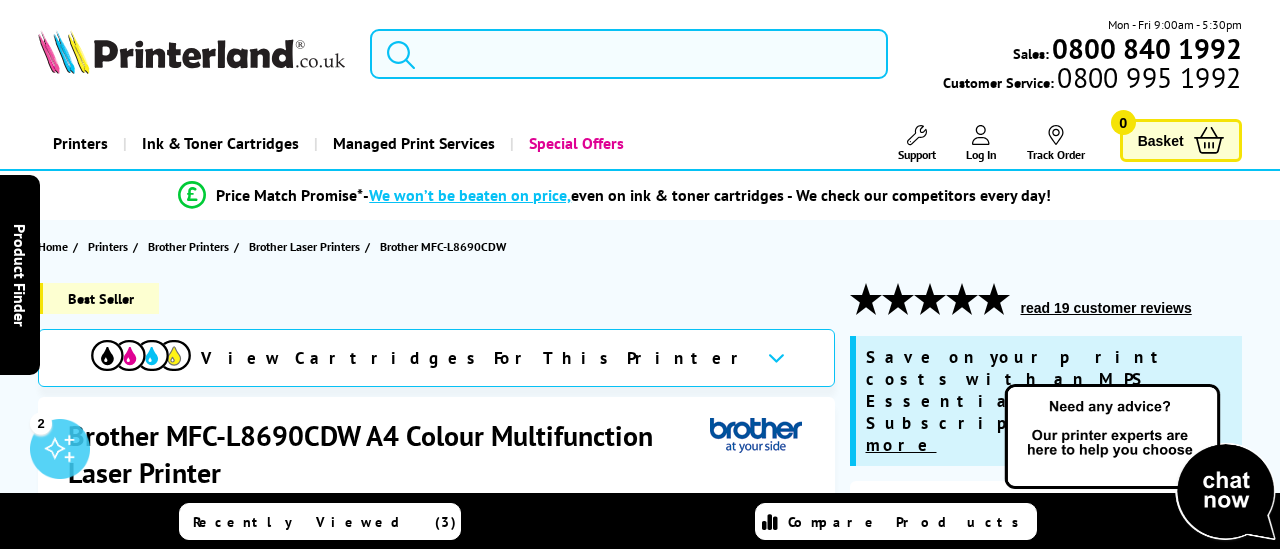 click at bounding box center [629, 54] 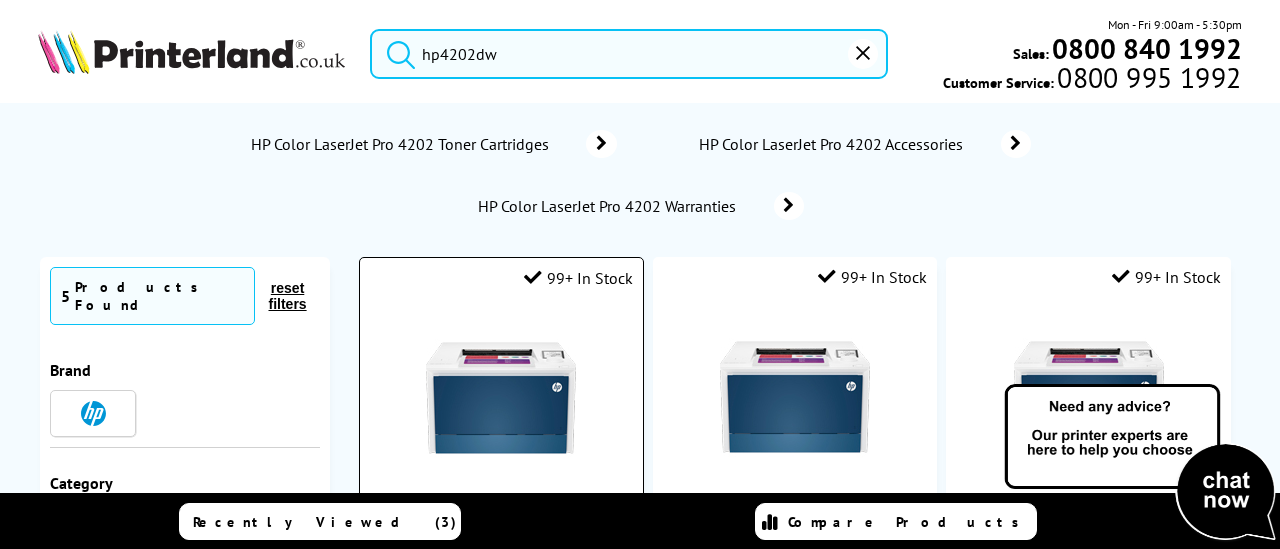 type on "hp4202dw" 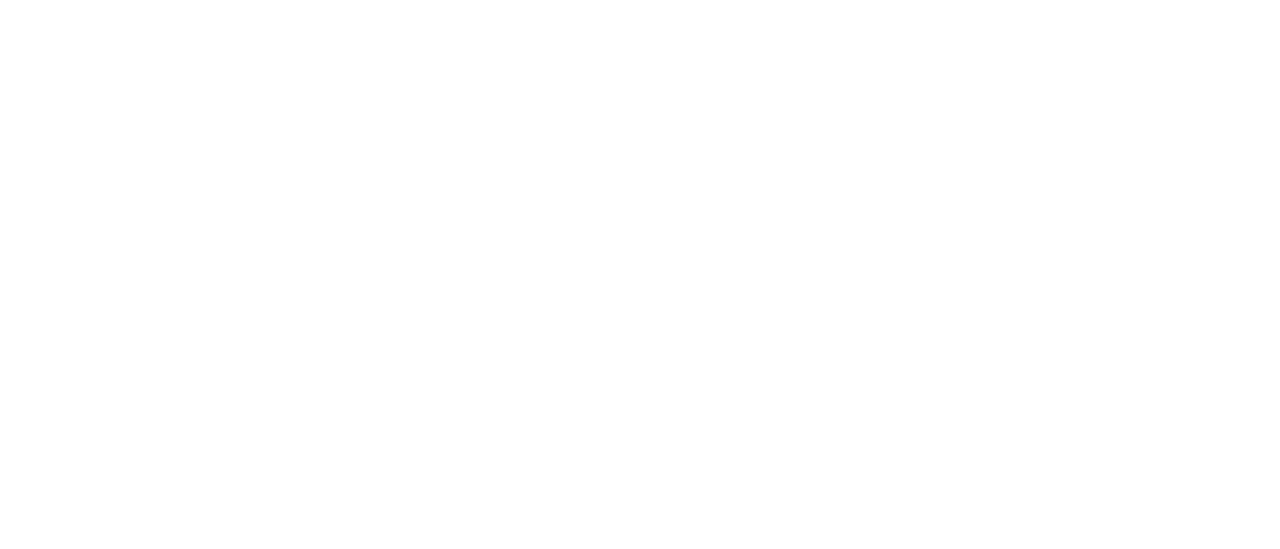 scroll, scrollTop: 0, scrollLeft: 0, axis: both 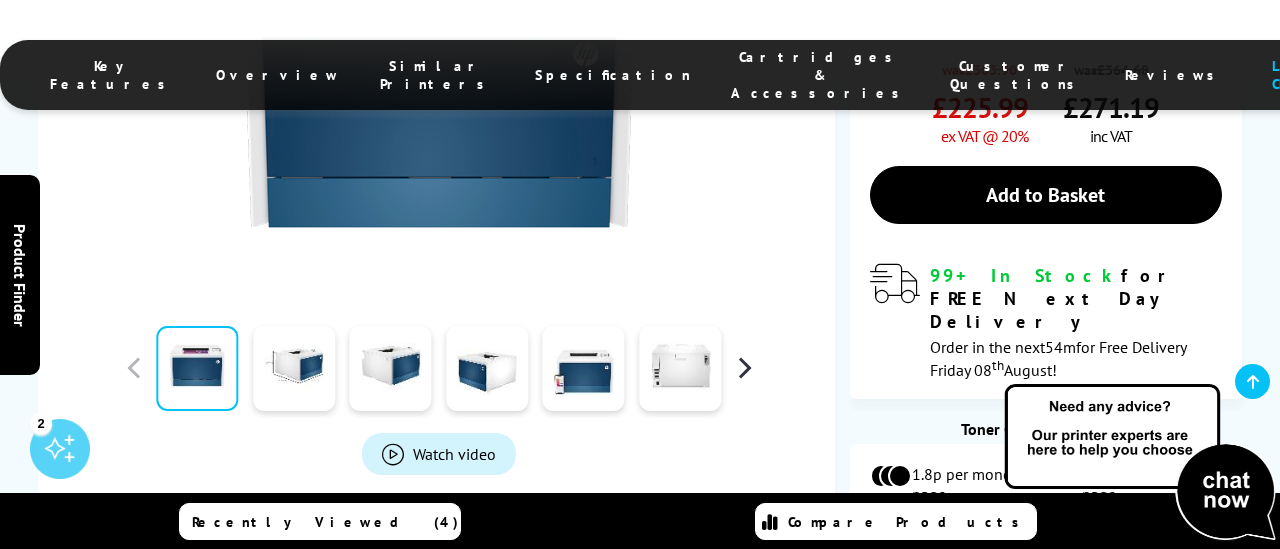 click at bounding box center [744, 368] 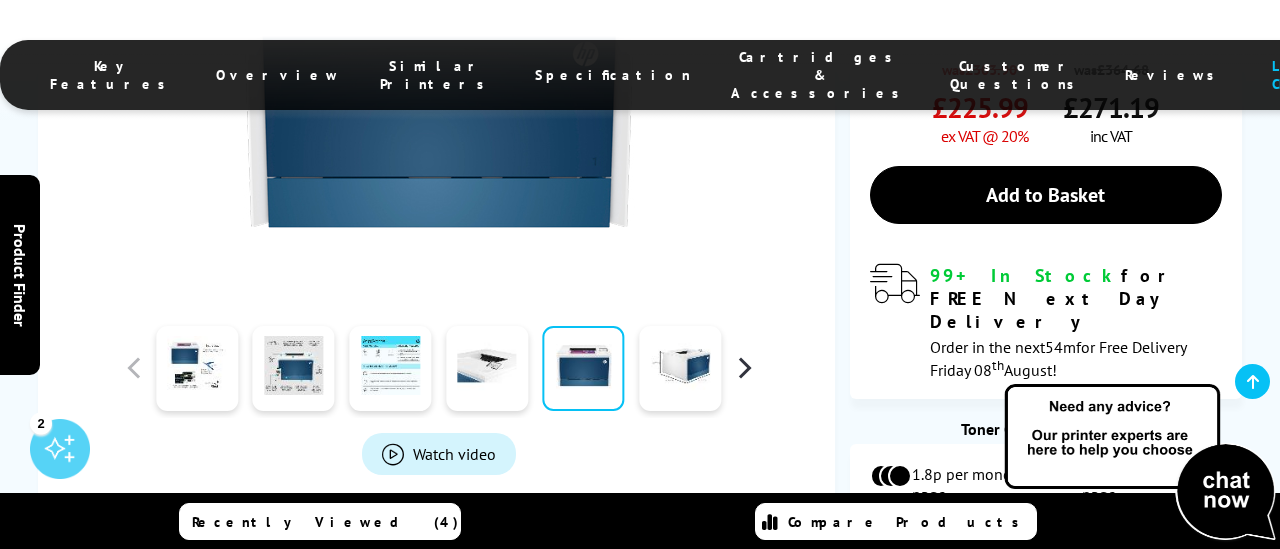 click at bounding box center (744, 368) 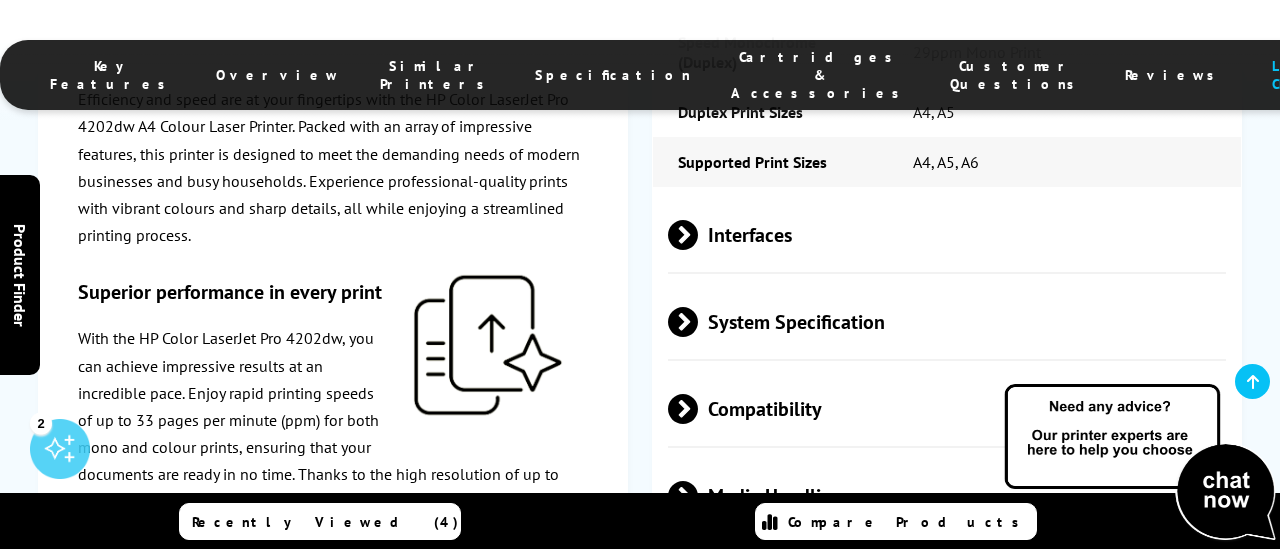 scroll, scrollTop: 4000, scrollLeft: 0, axis: vertical 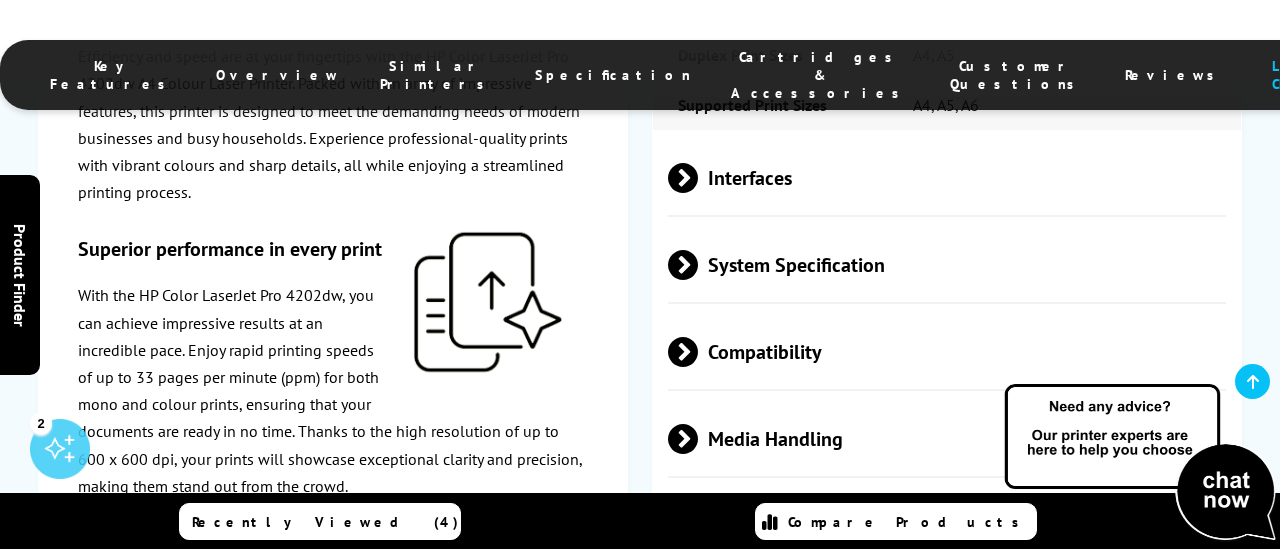click on "Media Handling" at bounding box center (947, 438) 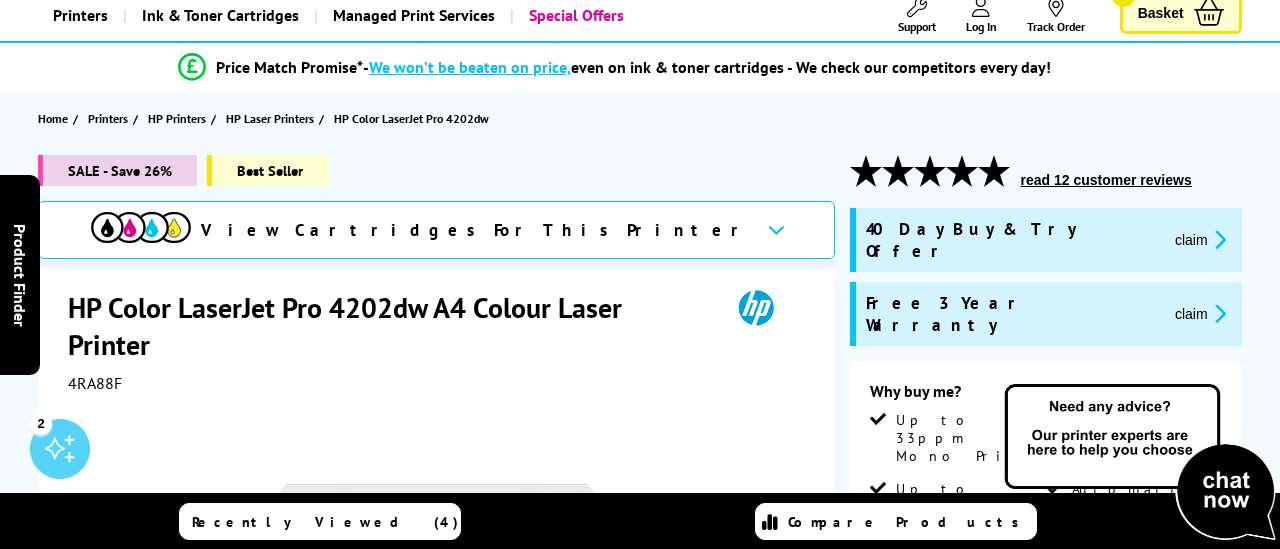 scroll, scrollTop: 0, scrollLeft: 0, axis: both 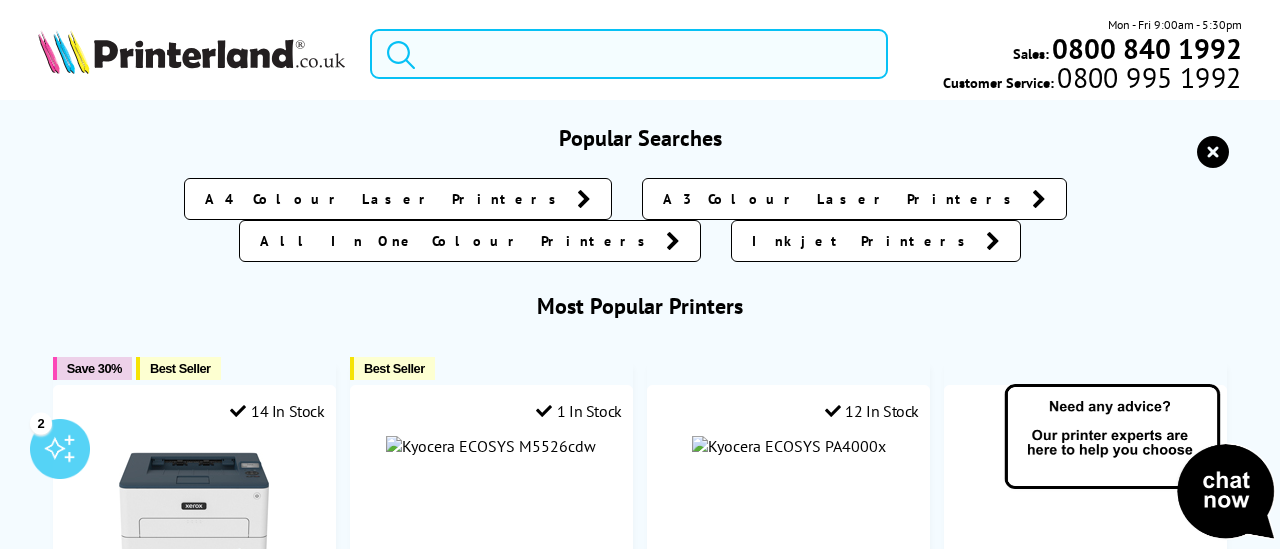 click at bounding box center (629, 54) 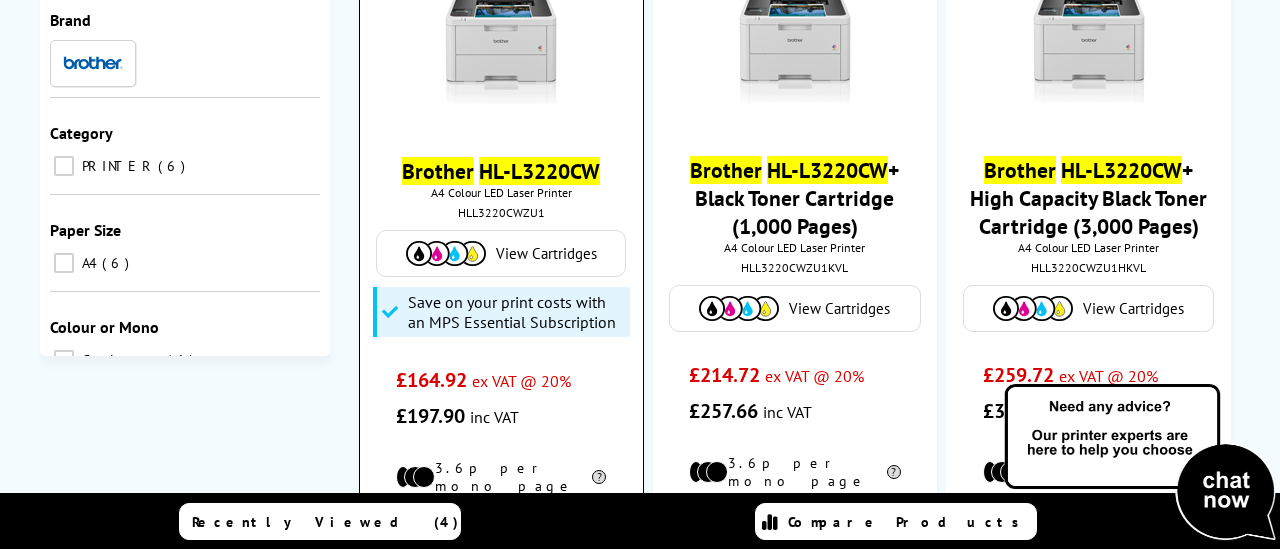 scroll, scrollTop: 349, scrollLeft: 0, axis: vertical 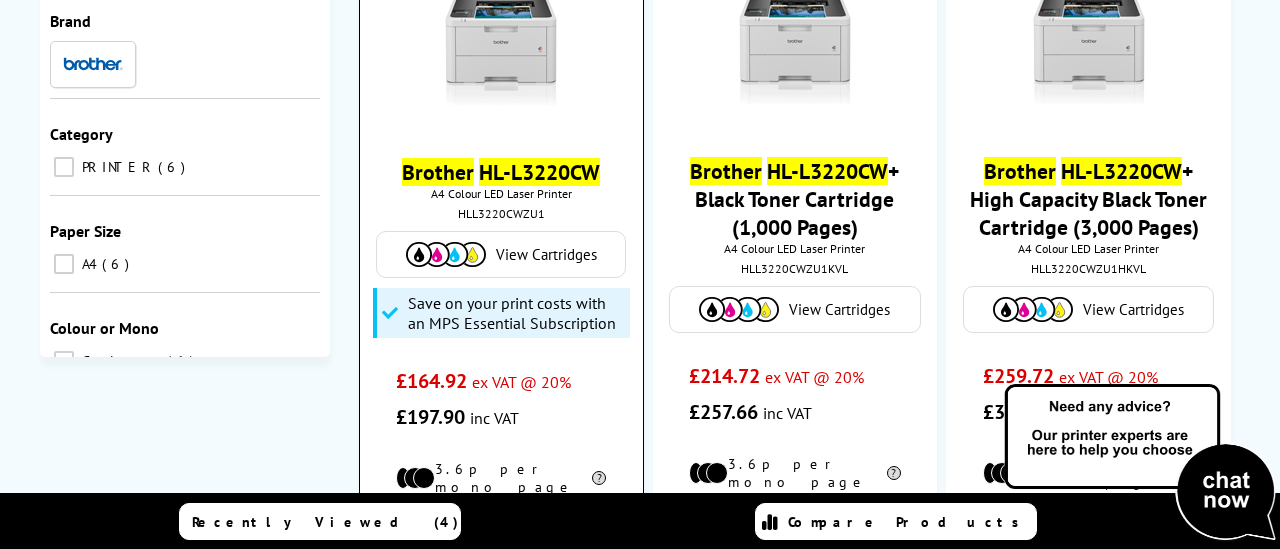 type on "brother hl-l3220cwe" 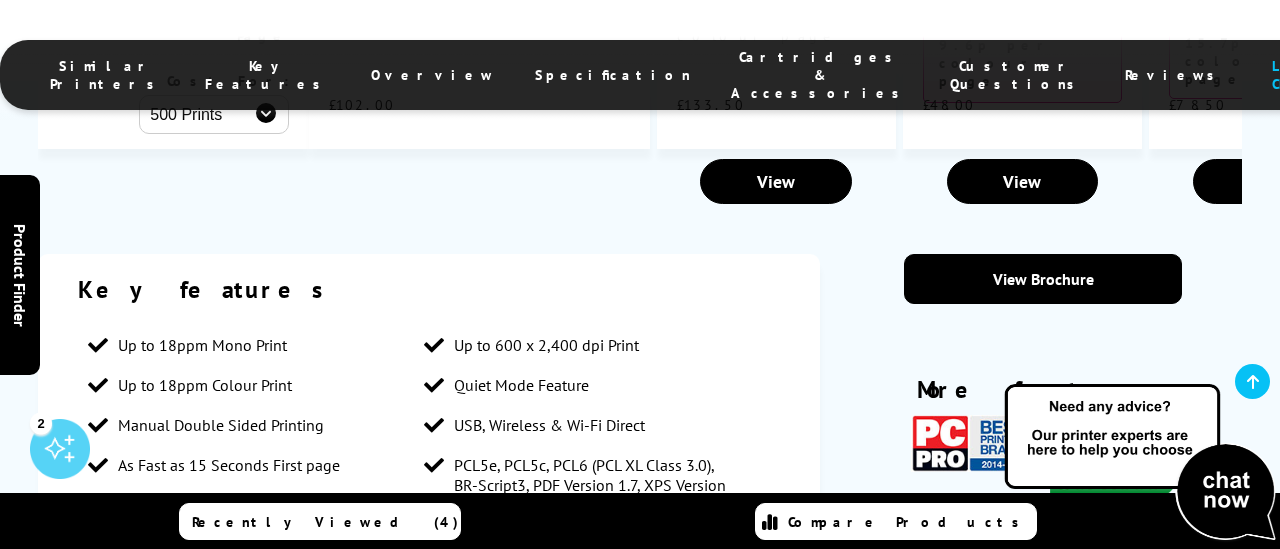 scroll, scrollTop: 3920, scrollLeft: 0, axis: vertical 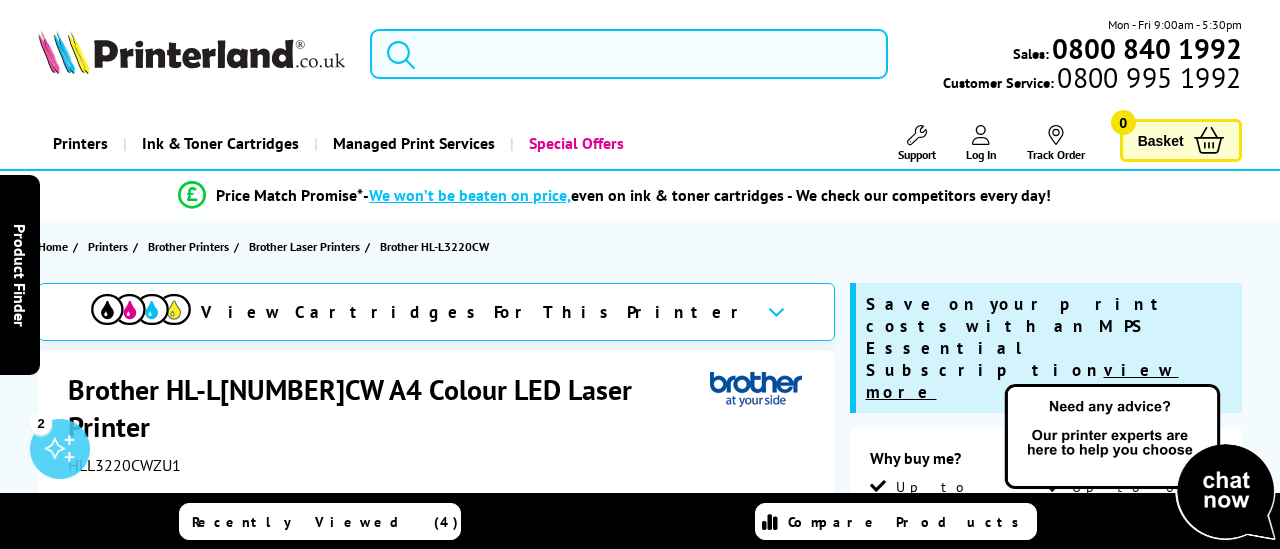 click at bounding box center [629, 54] 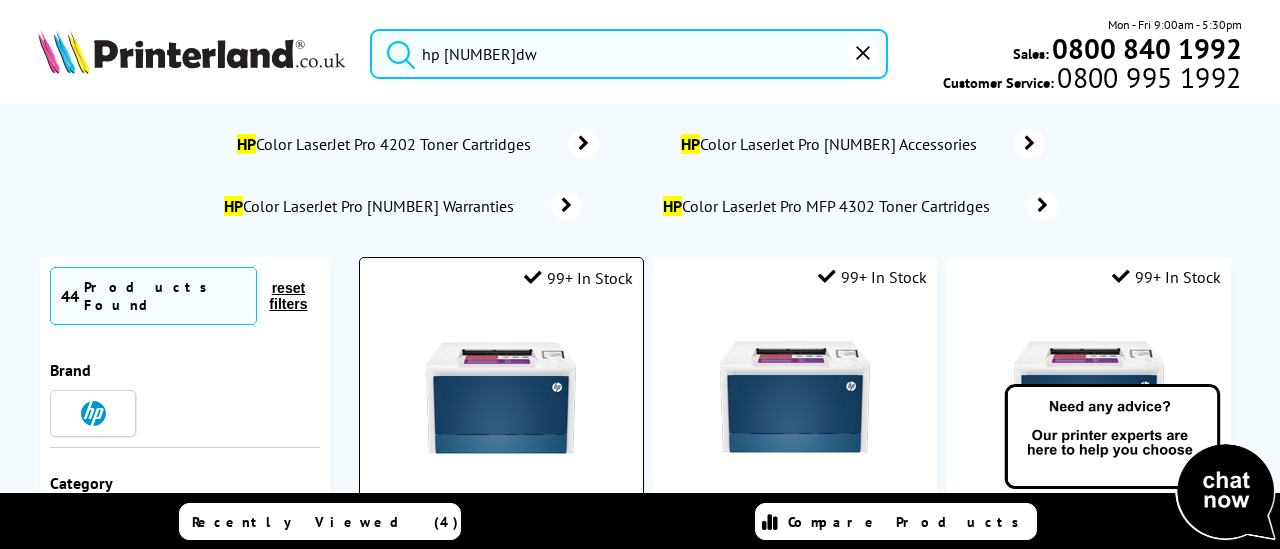 type on "hp [NUMBER]dw" 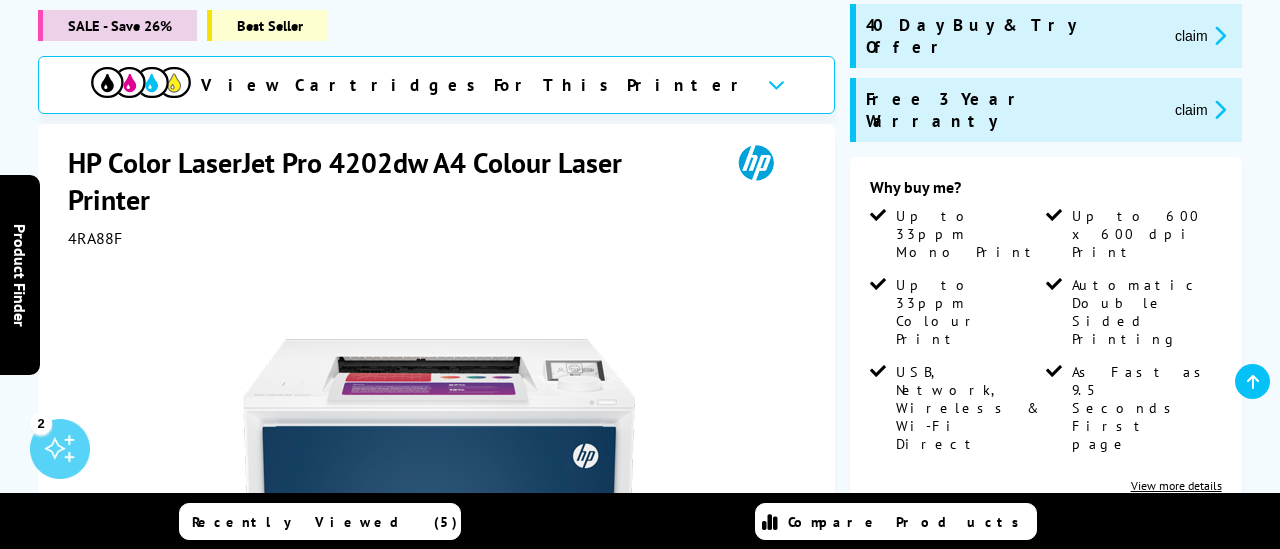 scroll, scrollTop: 374, scrollLeft: 0, axis: vertical 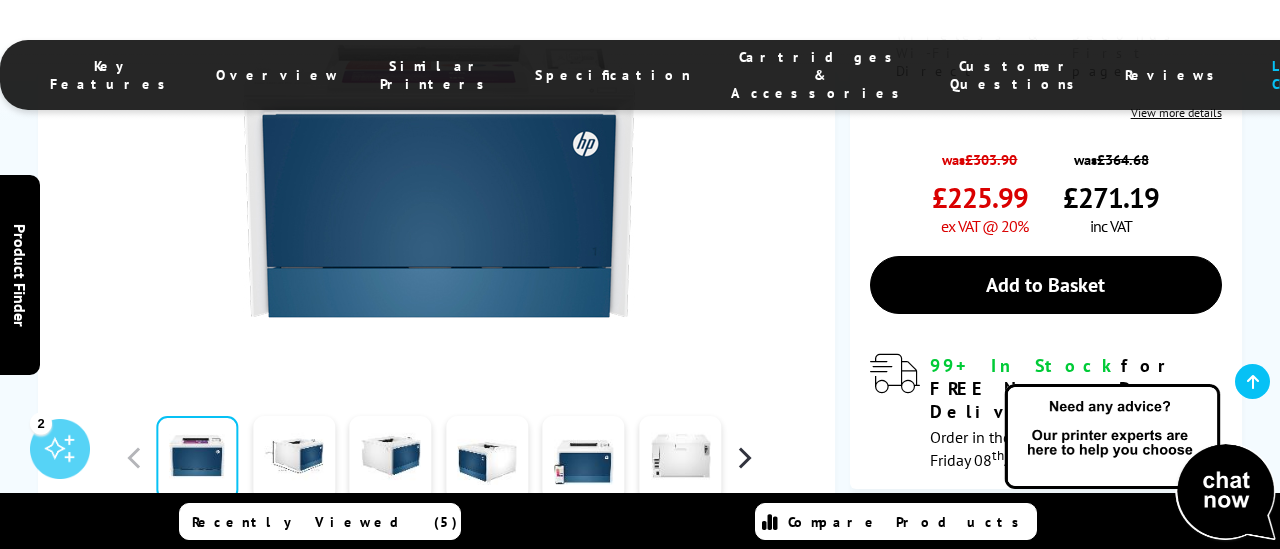 click at bounding box center [744, 458] 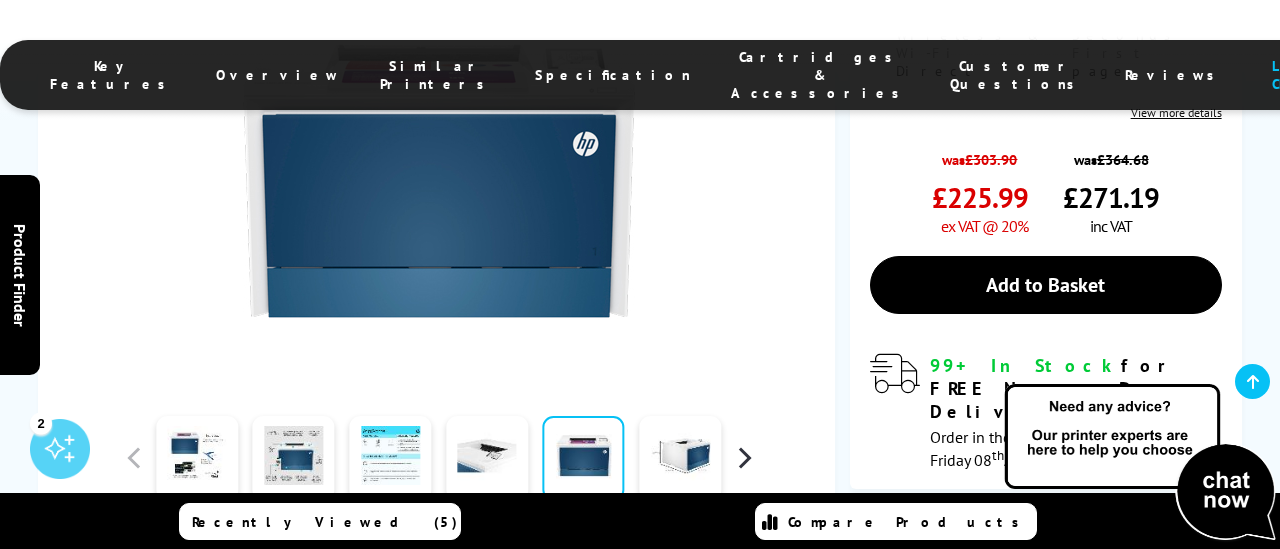 click at bounding box center (744, 458) 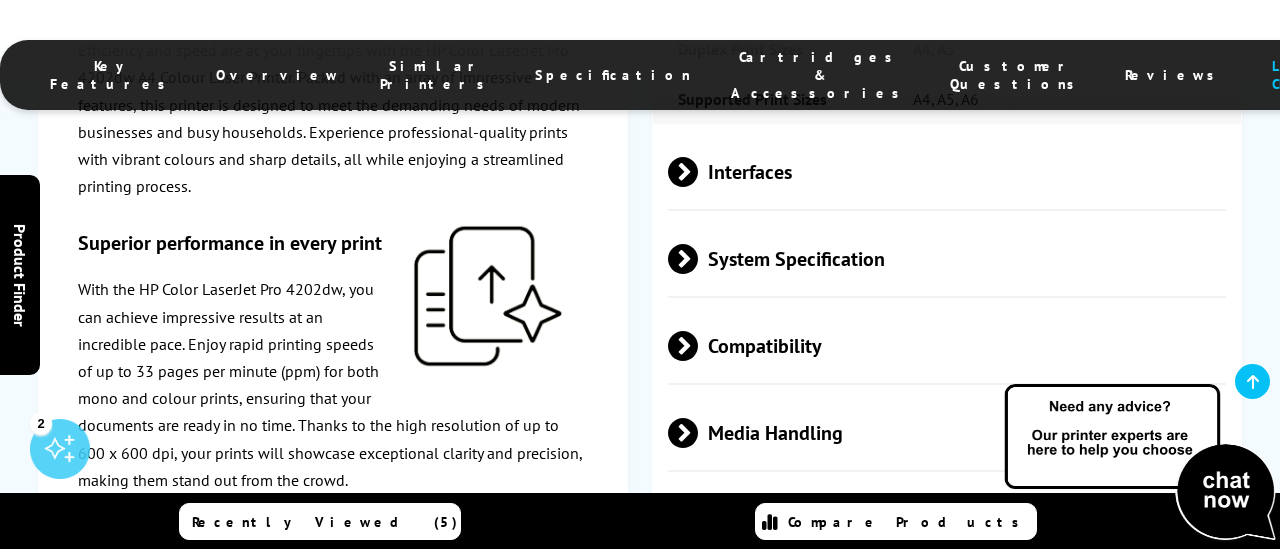 scroll, scrollTop: 3993, scrollLeft: 0, axis: vertical 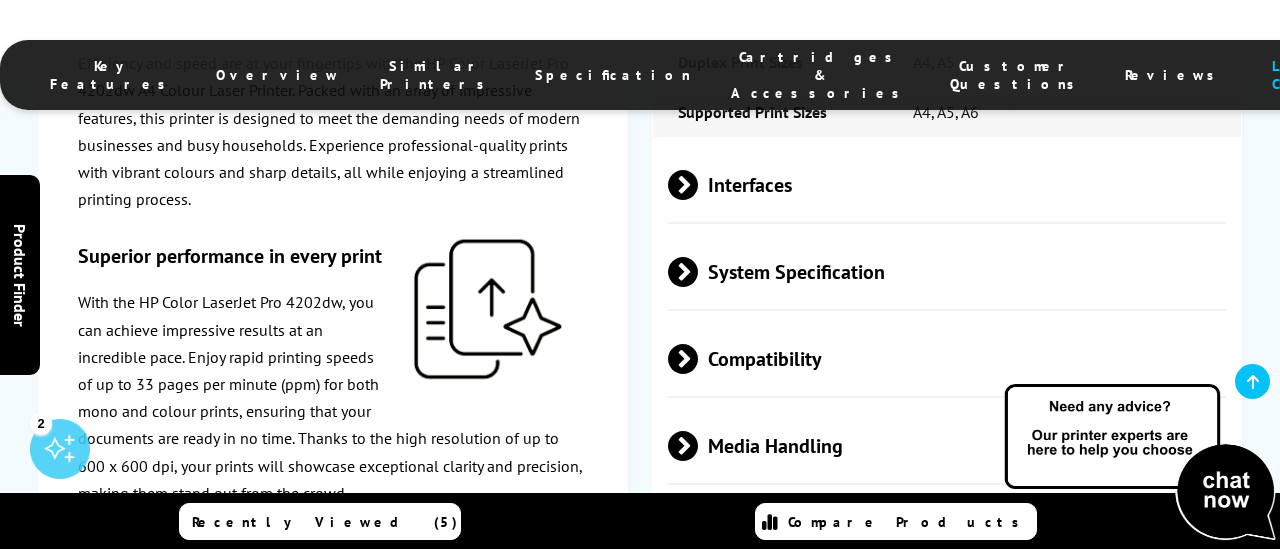 click on "Media Handling" at bounding box center (947, 445) 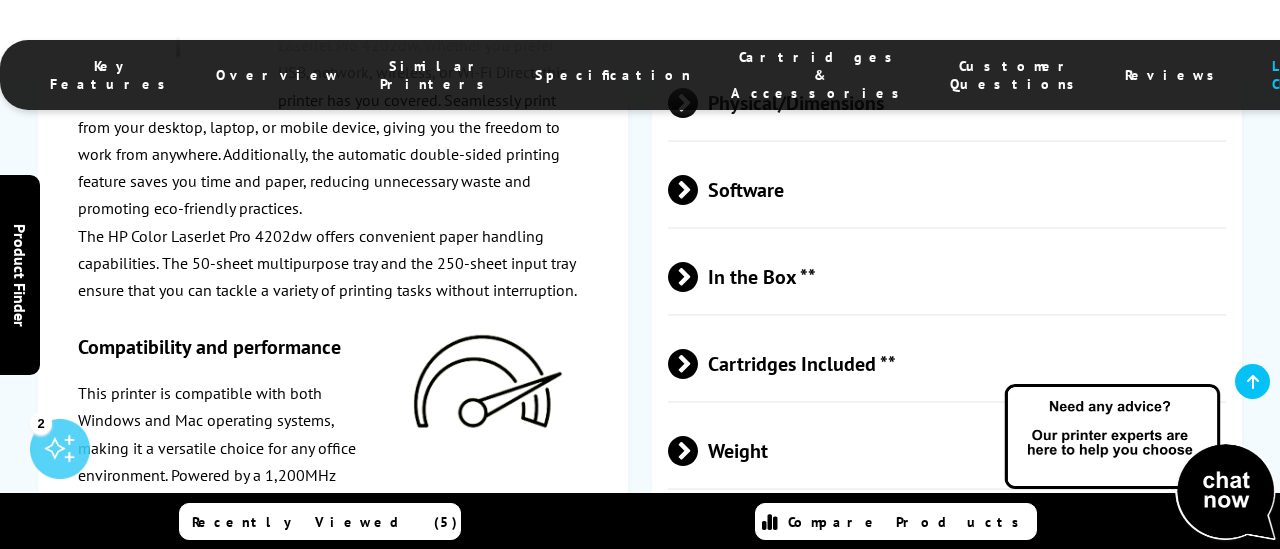 scroll, scrollTop: 5343, scrollLeft: 0, axis: vertical 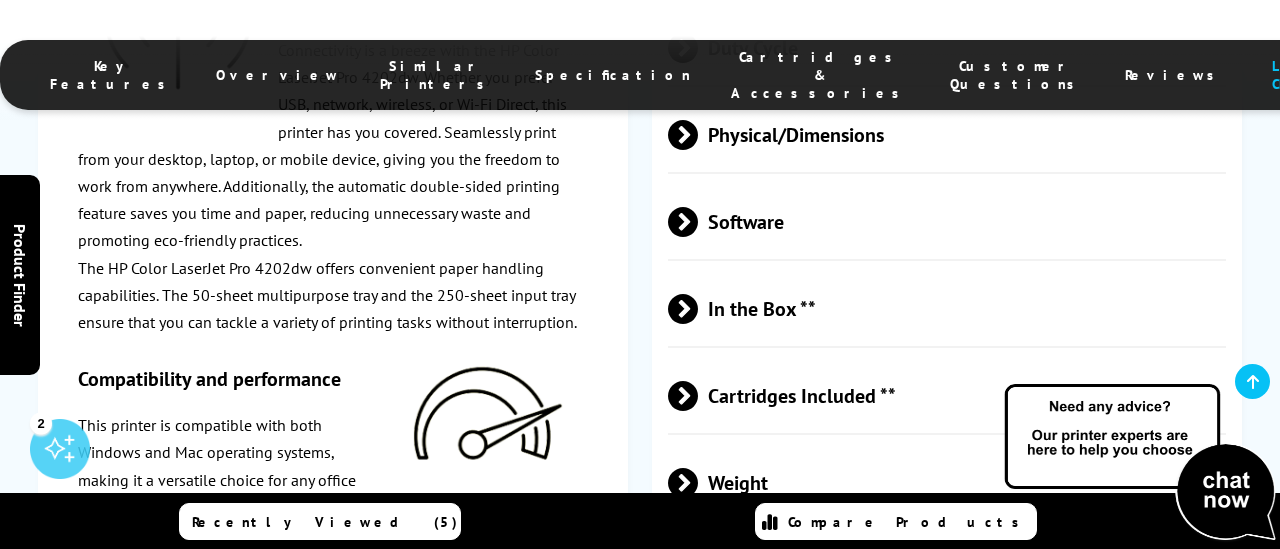 click on "Cartridges Included **" at bounding box center (947, 395) 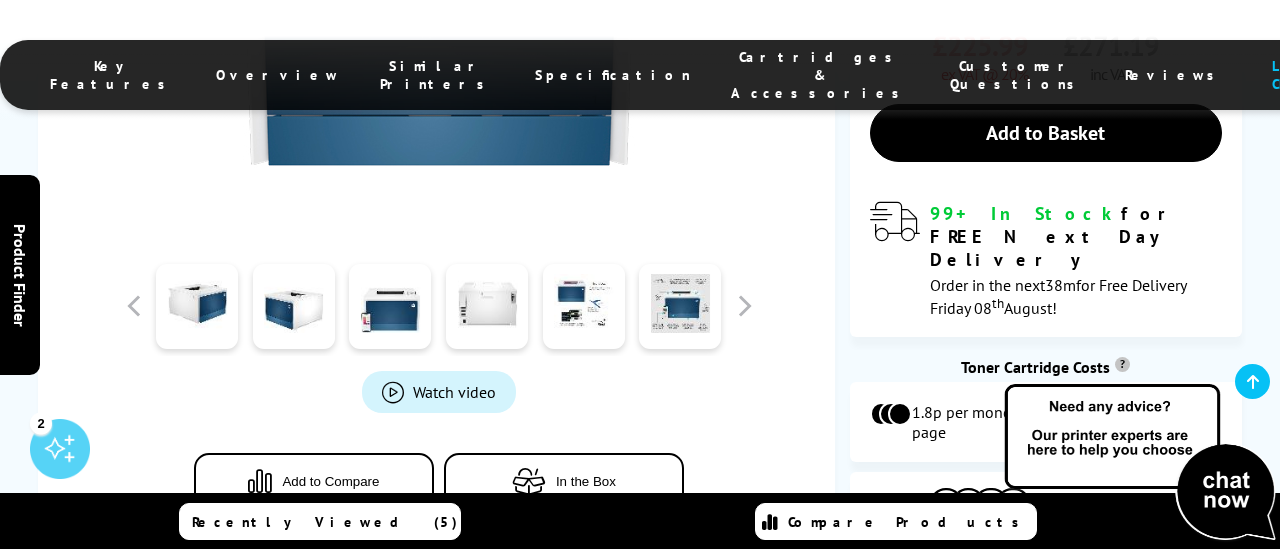 scroll, scrollTop: 861, scrollLeft: 0, axis: vertical 